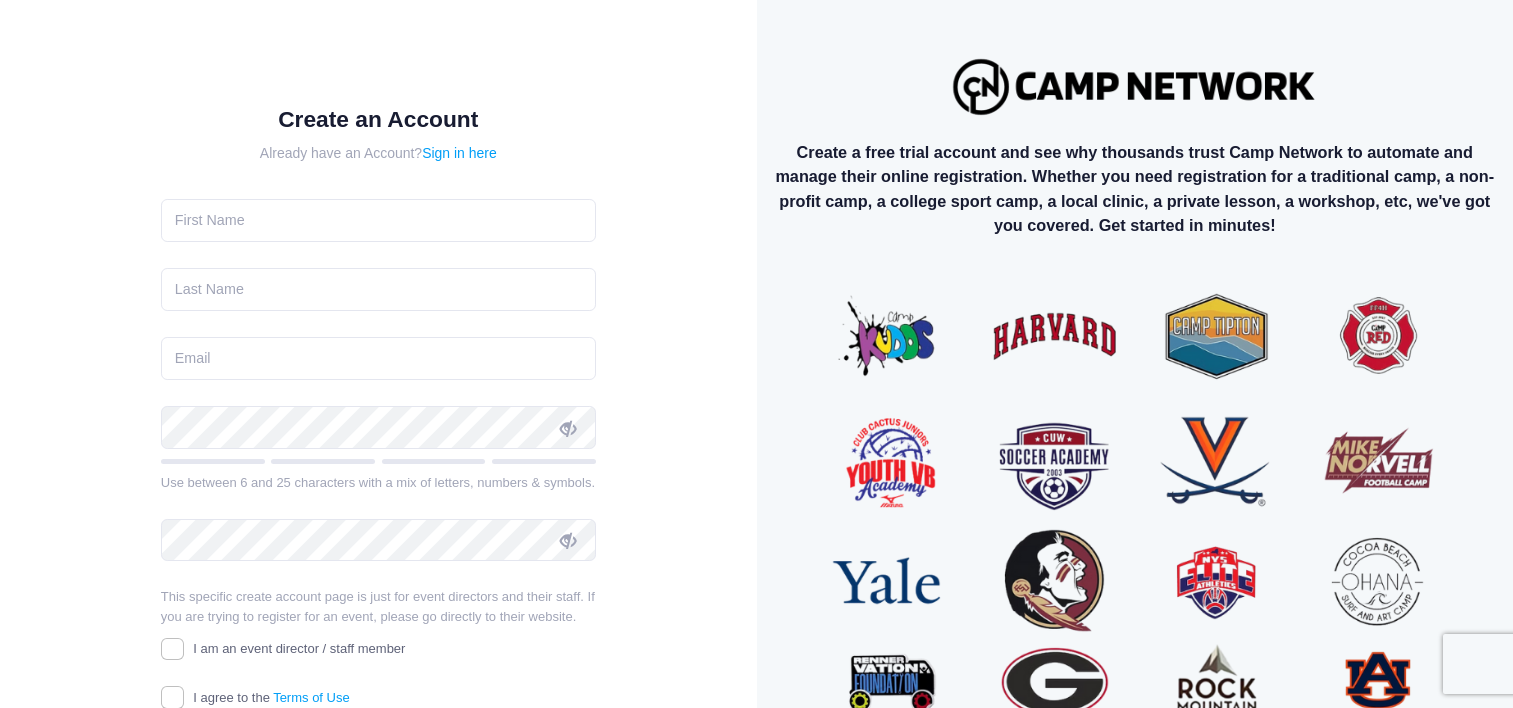 scroll, scrollTop: 0, scrollLeft: 0, axis: both 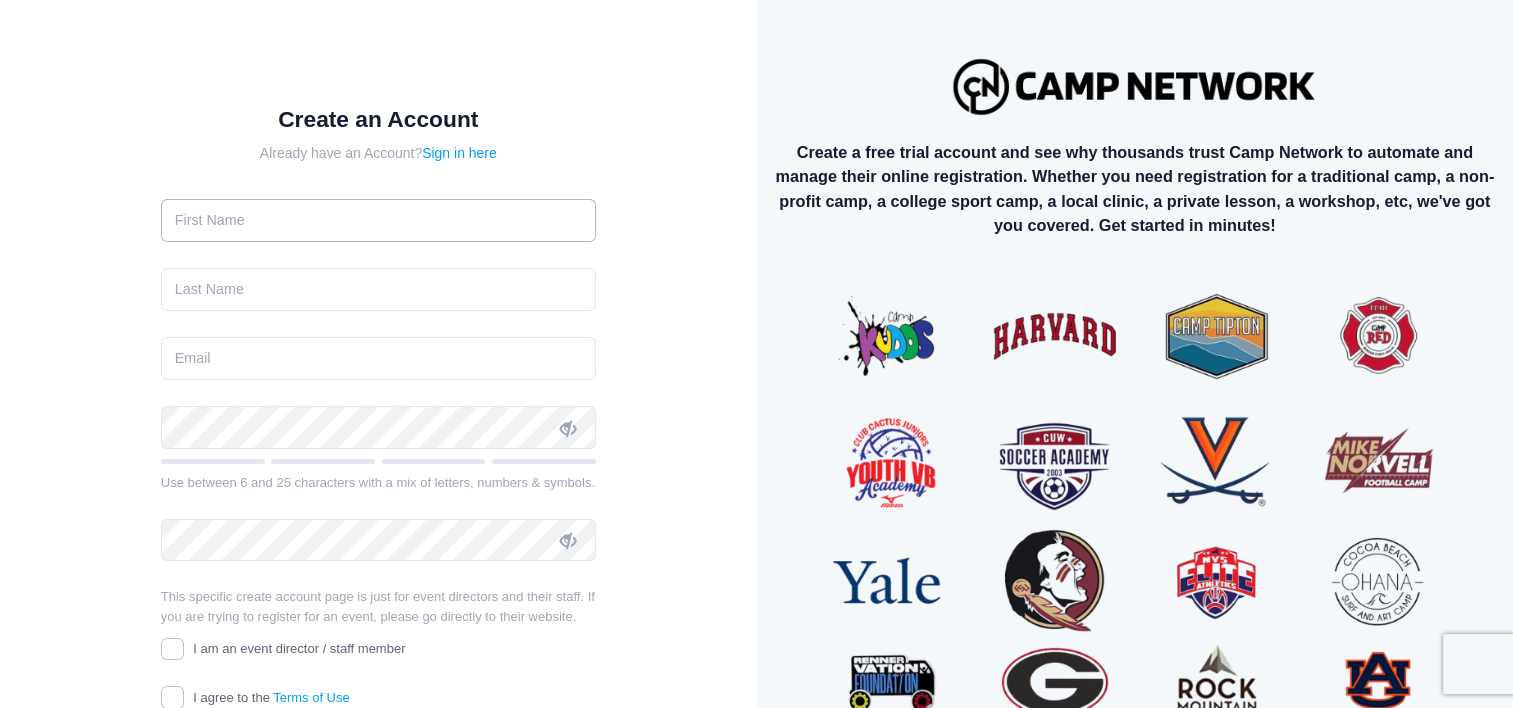 click at bounding box center (378, 220) 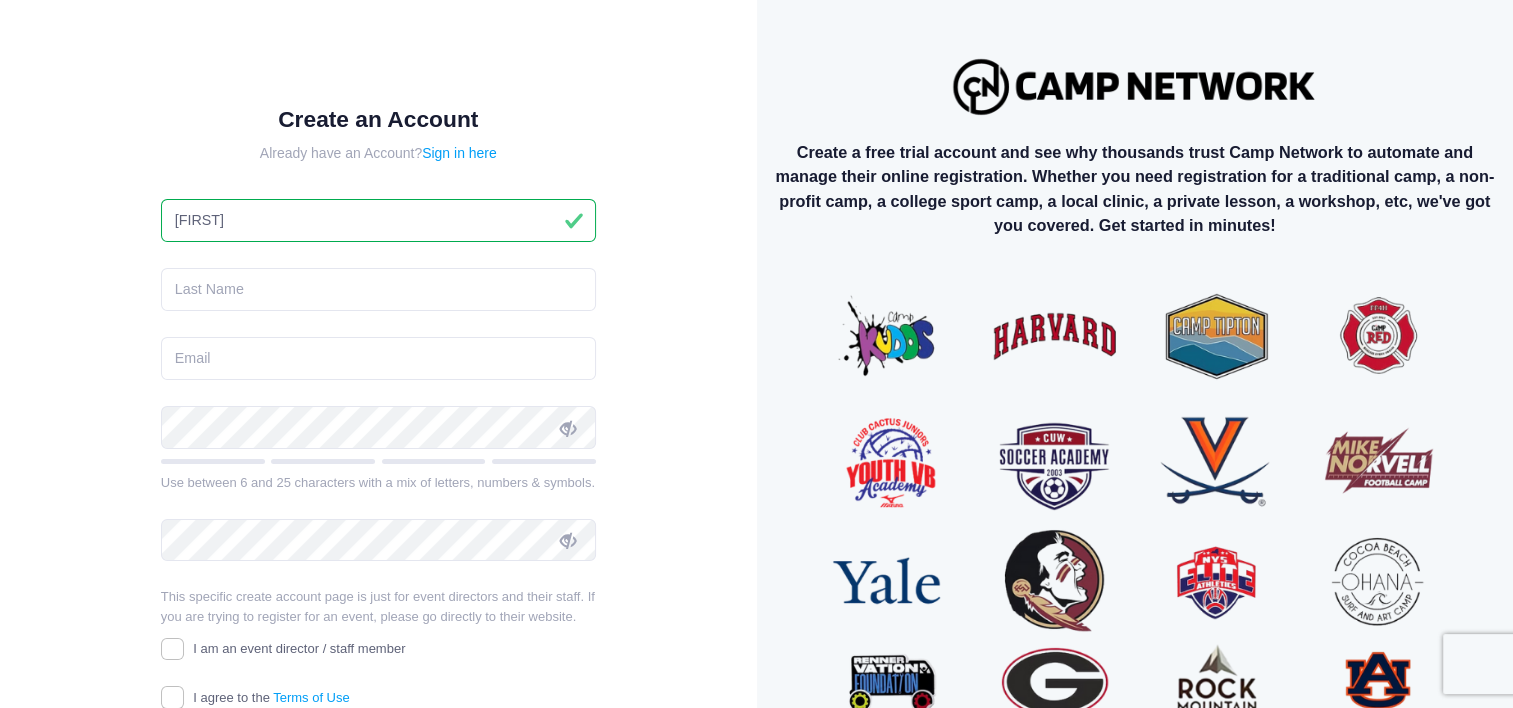 type on "Haley" 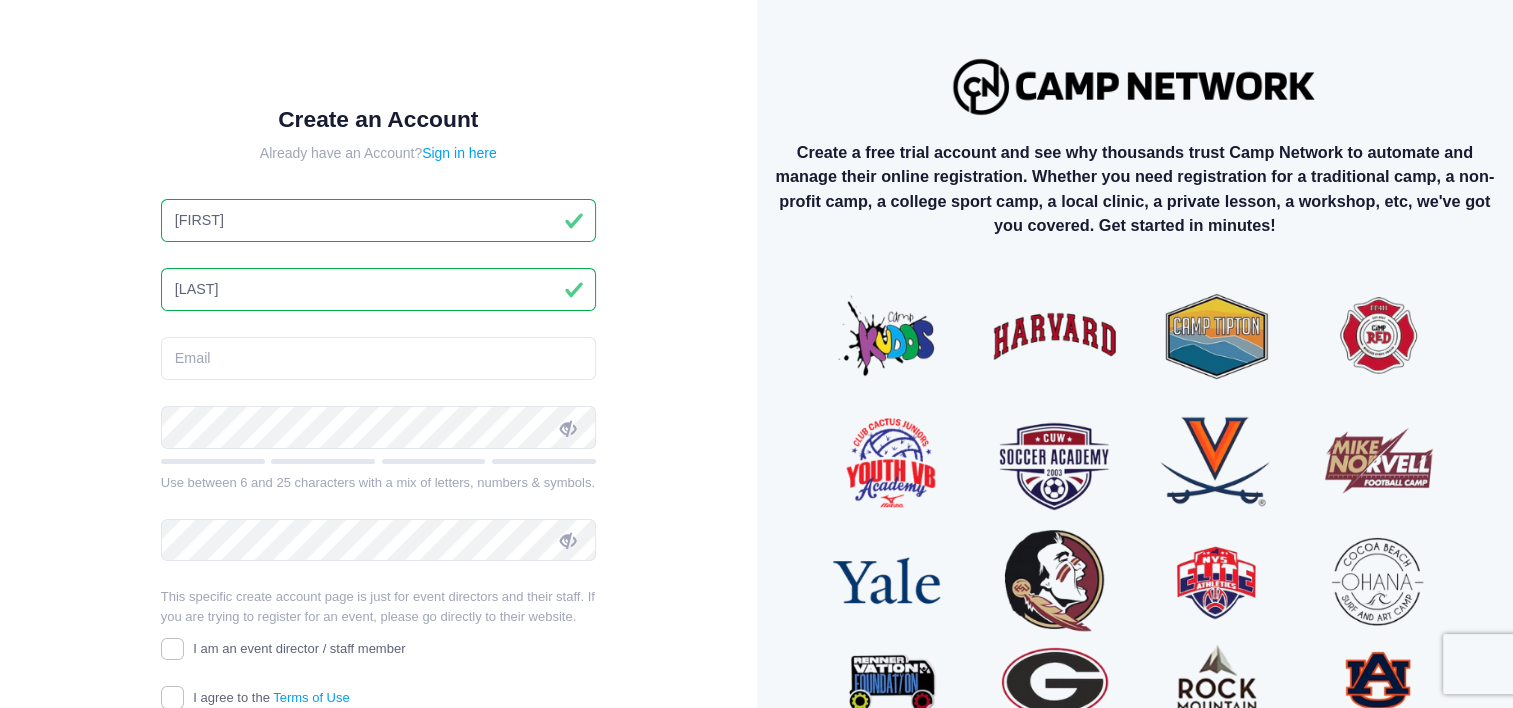 type on "Lai" 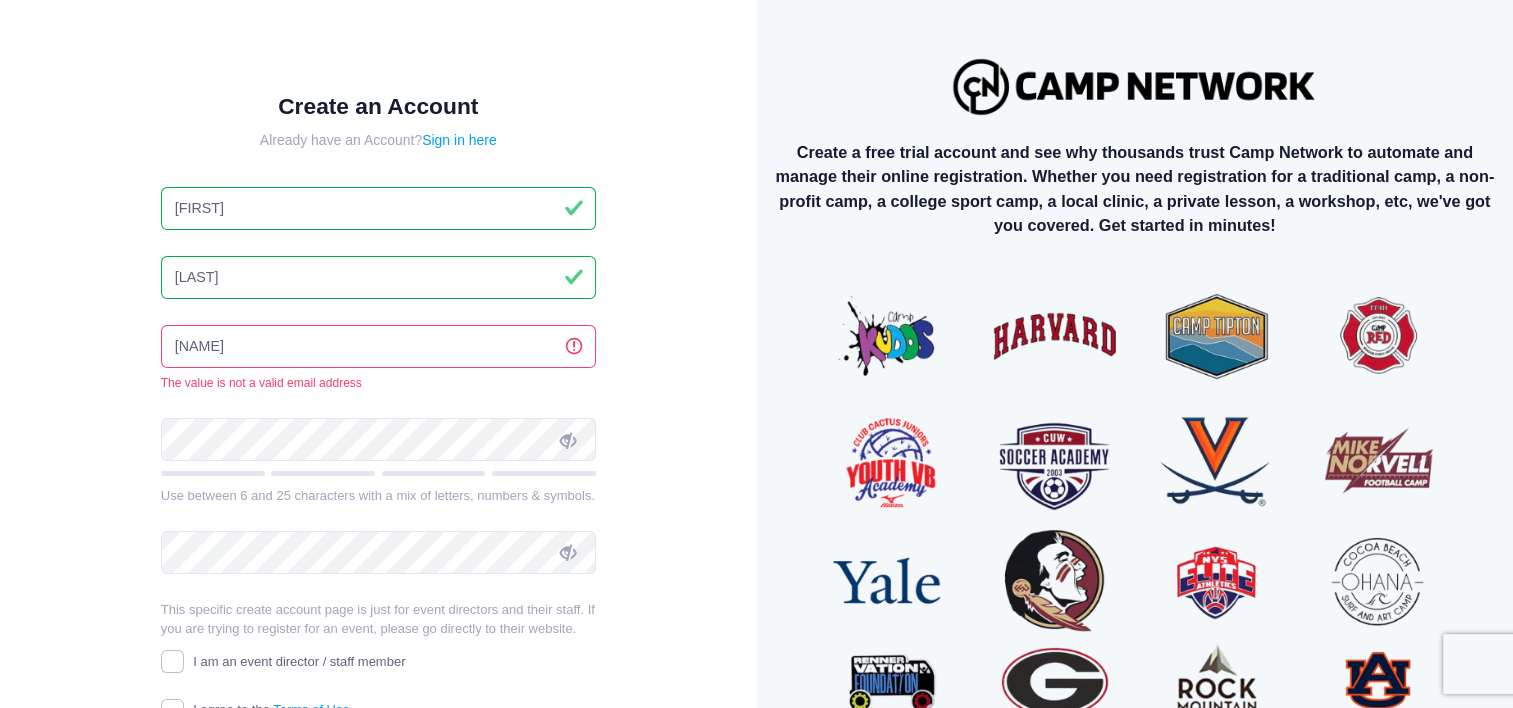 type on "haley.lai@jan-pro.com" 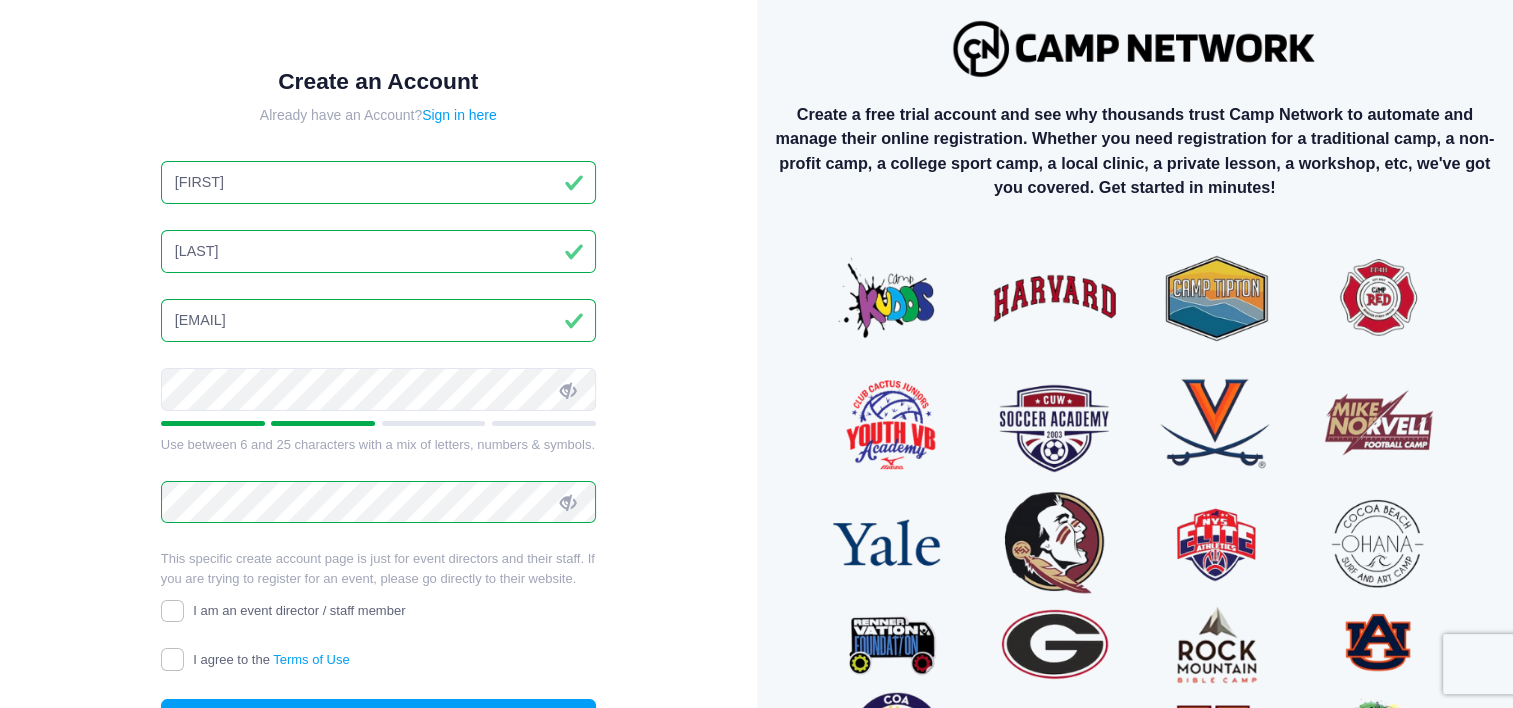 scroll, scrollTop: 100, scrollLeft: 0, axis: vertical 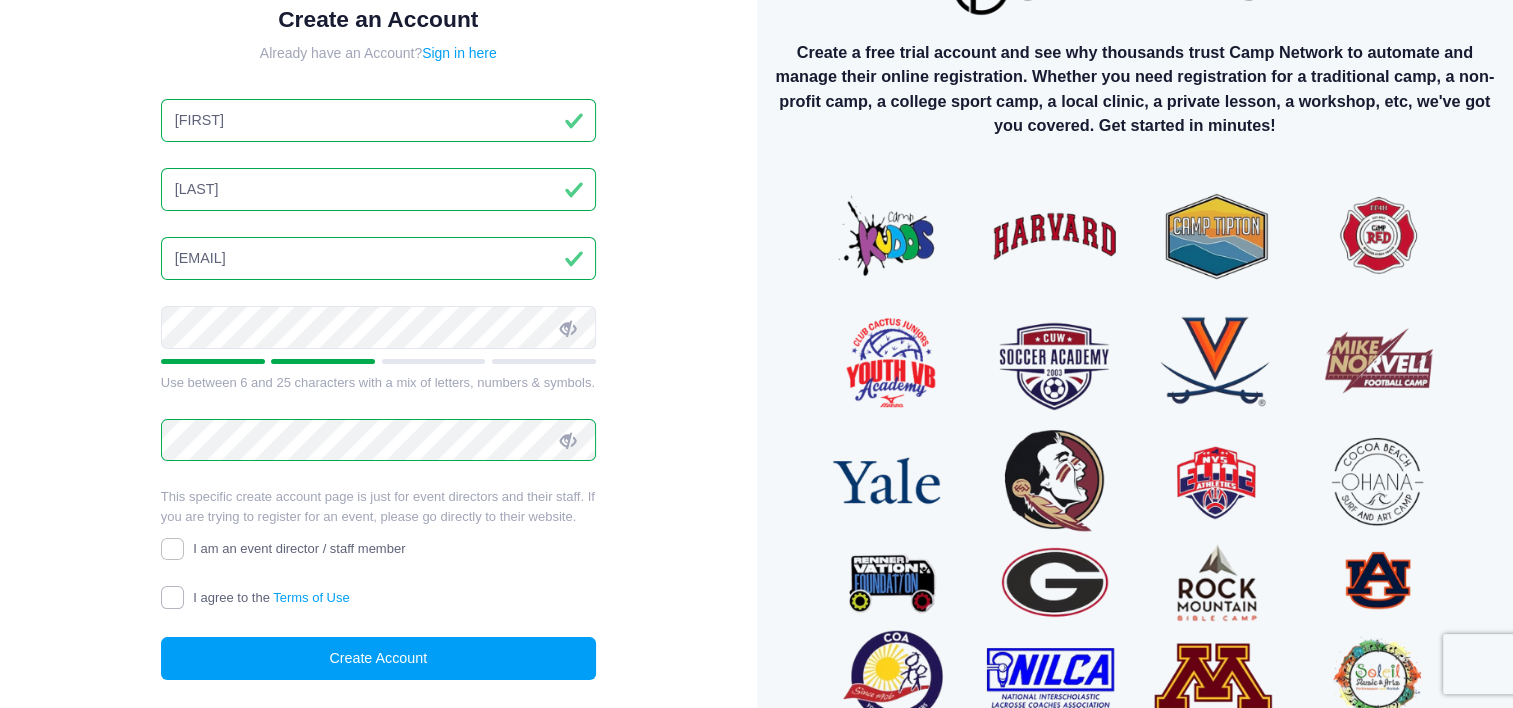 click on "I agree to the
Terms of Use" at bounding box center (172, 597) 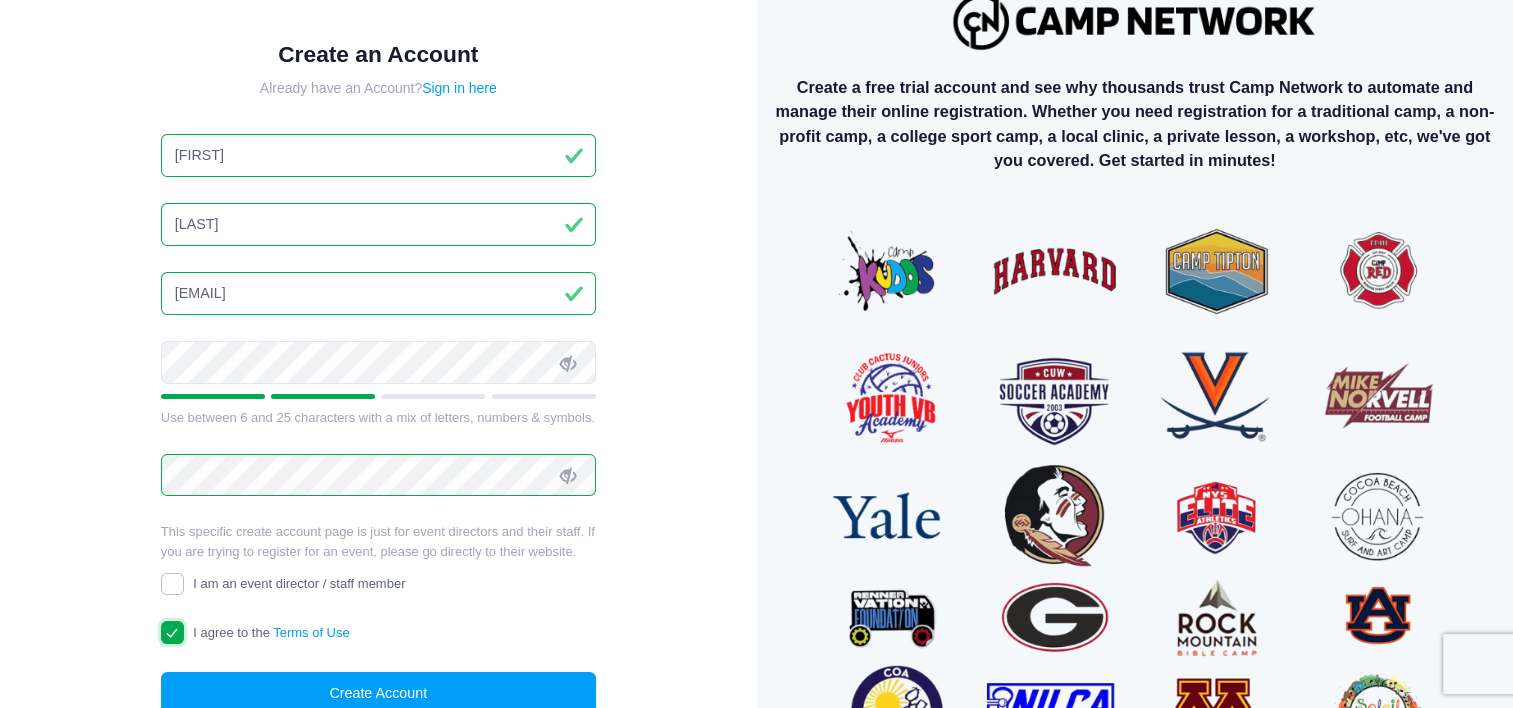 scroll, scrollTop: 0, scrollLeft: 0, axis: both 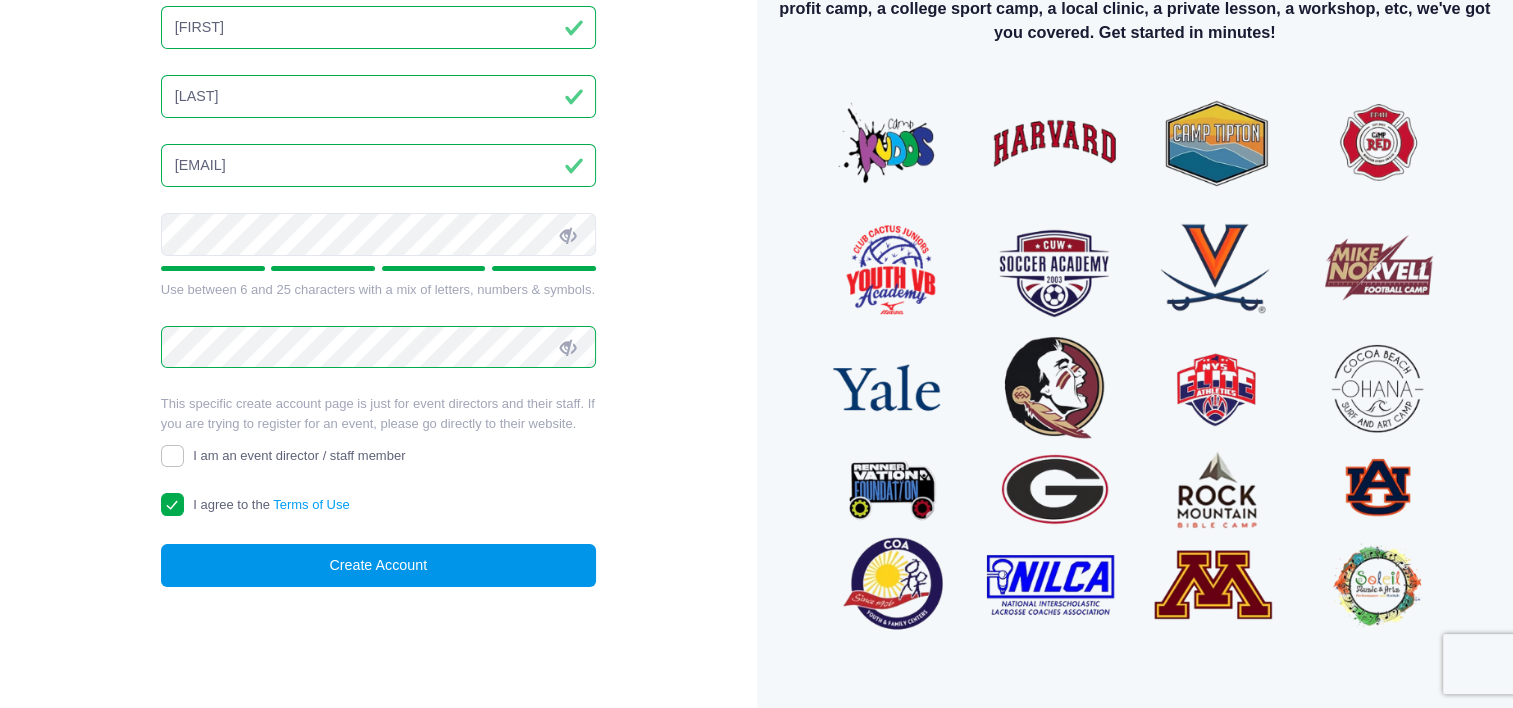 click on "Create Account" at bounding box center (378, 565) 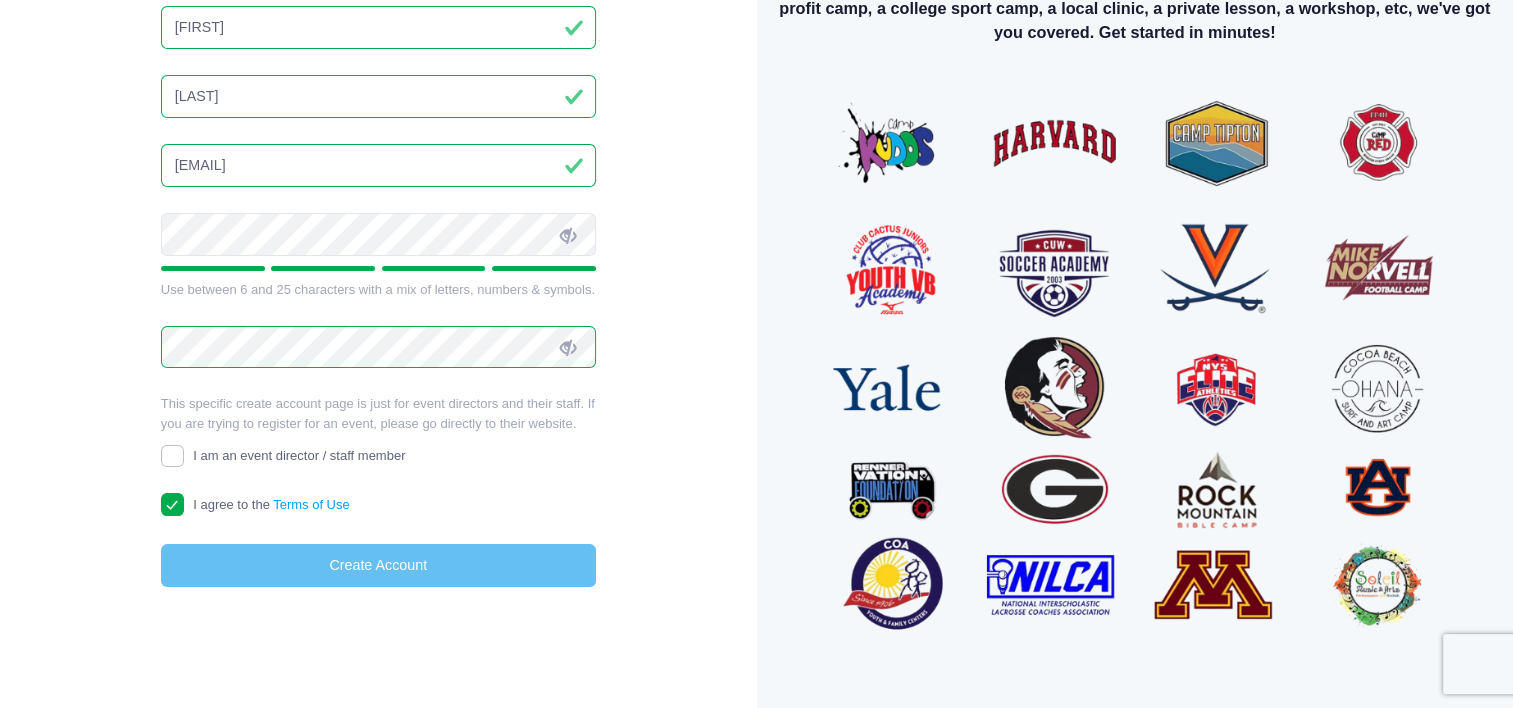 scroll, scrollTop: 181, scrollLeft: 0, axis: vertical 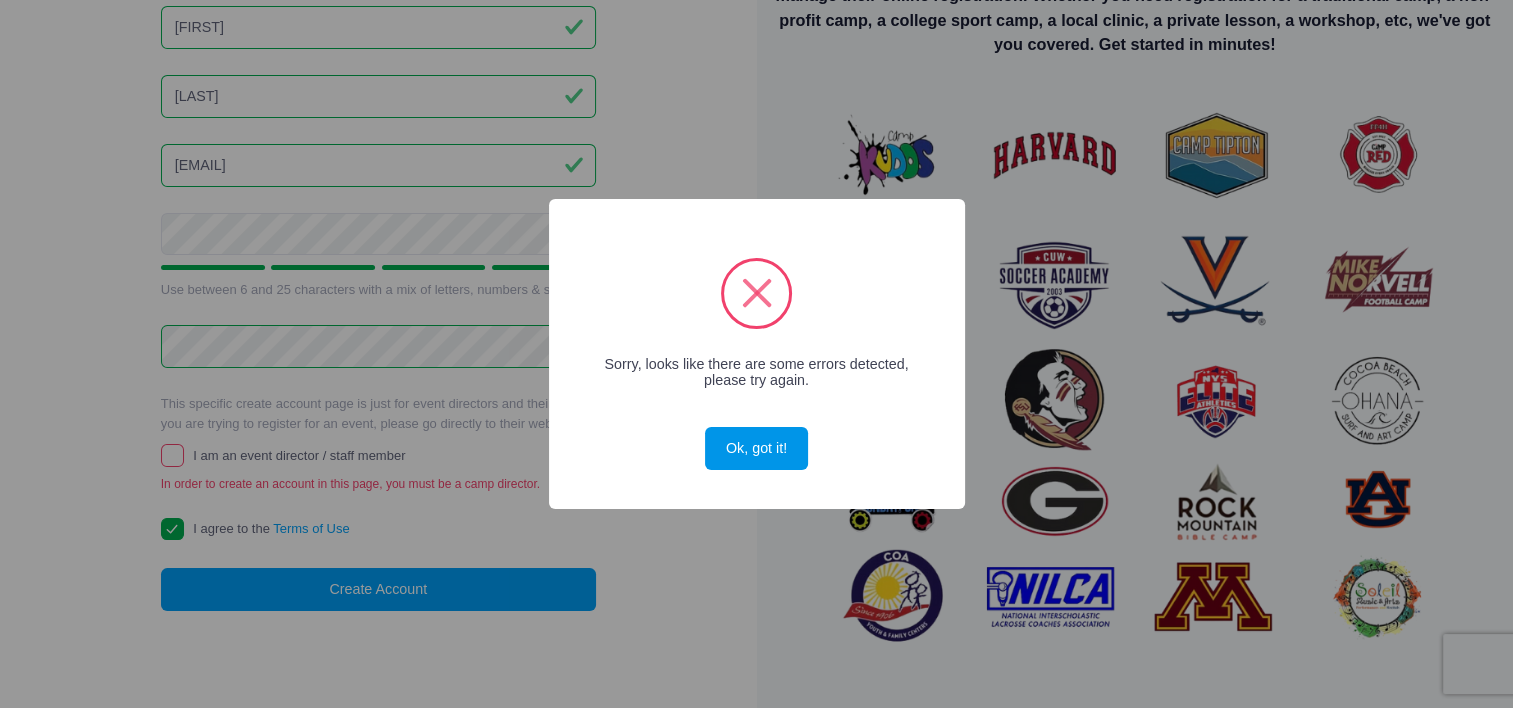 click on "Ok, got it!" at bounding box center (756, 448) 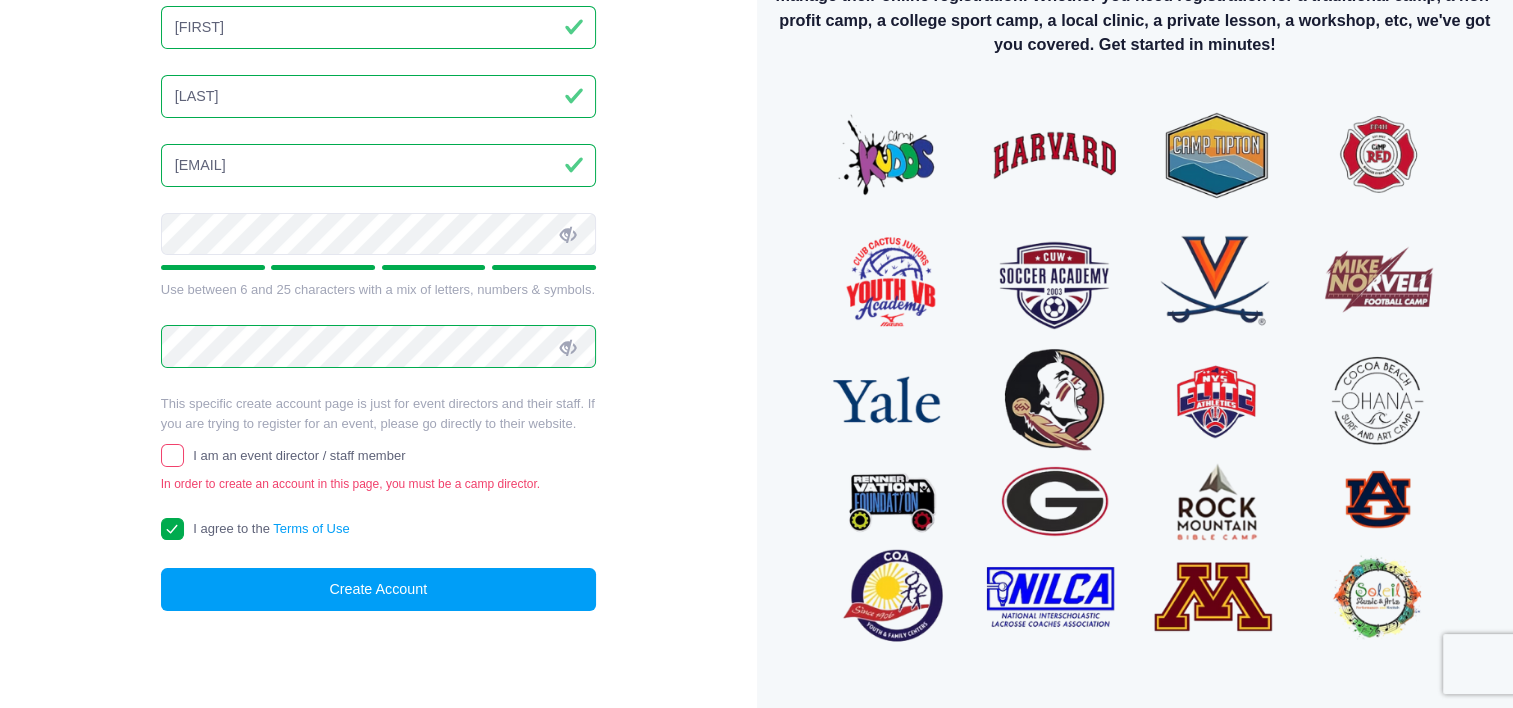 scroll, scrollTop: 0, scrollLeft: 0, axis: both 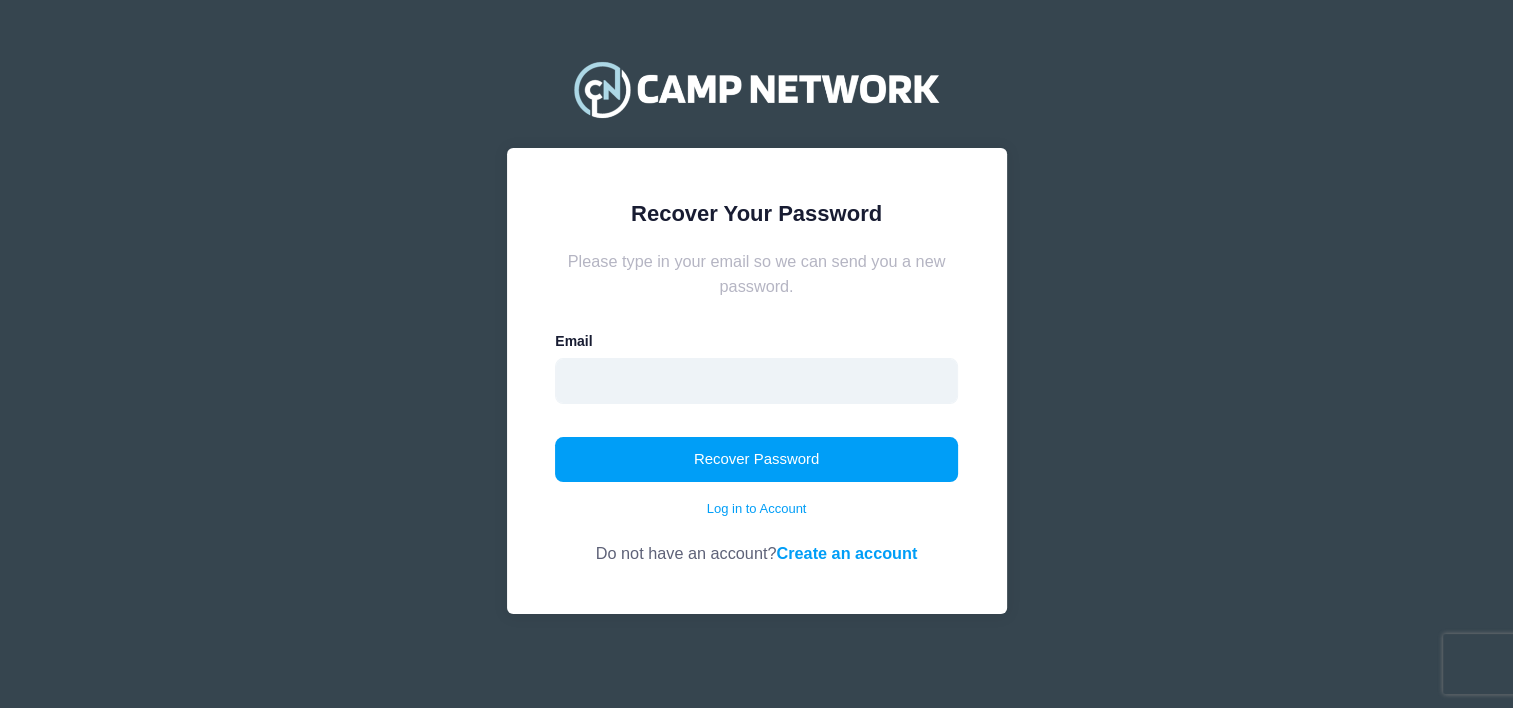 click at bounding box center [756, 381] 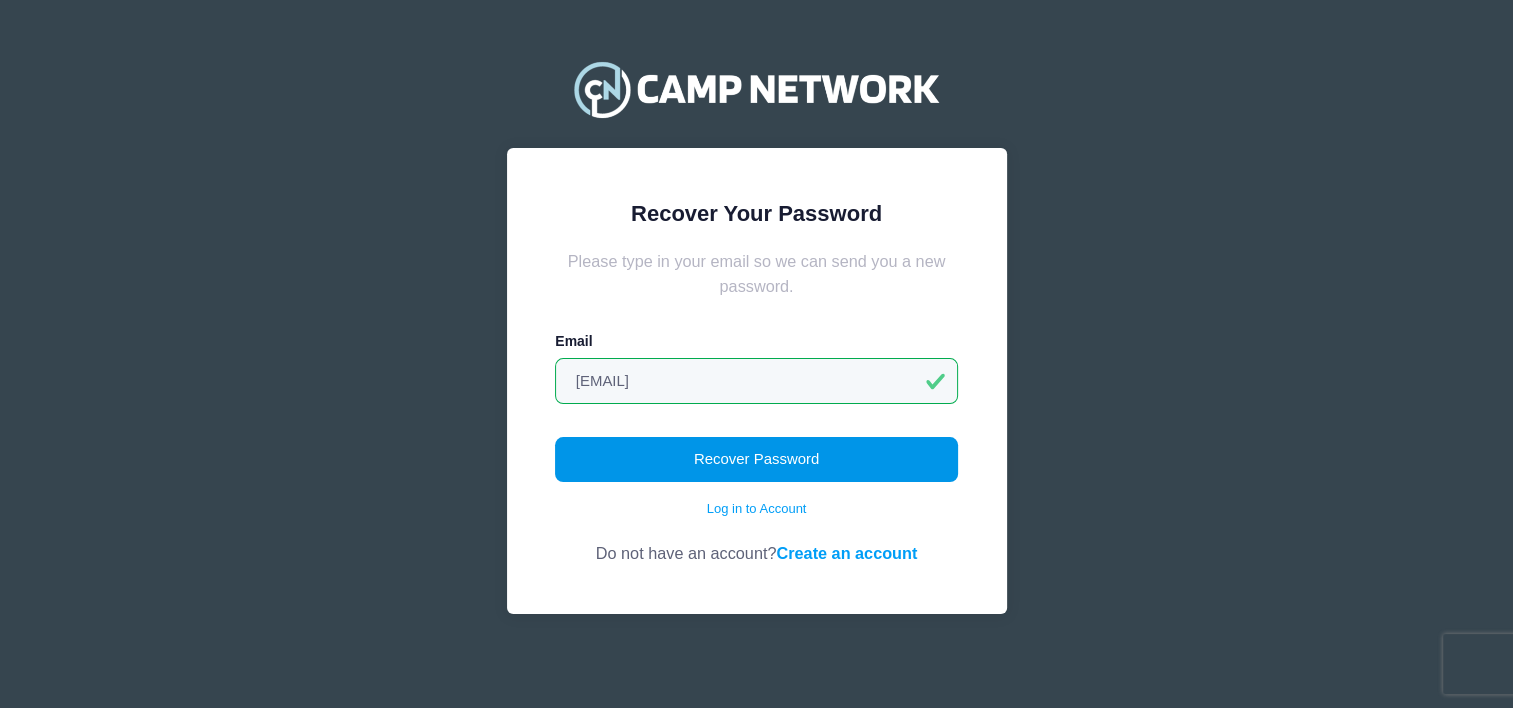 click on "Recover Password" at bounding box center [756, 460] 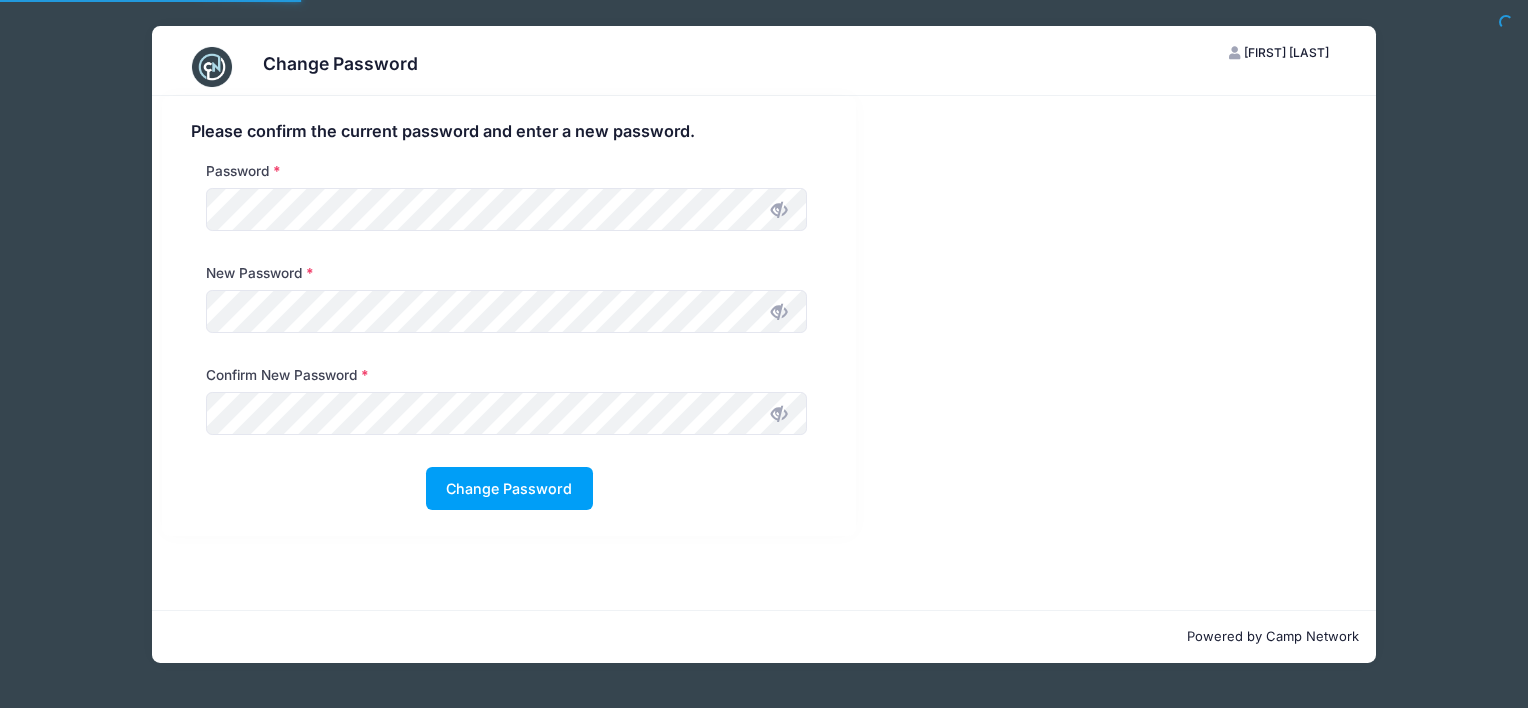 scroll, scrollTop: 0, scrollLeft: 0, axis: both 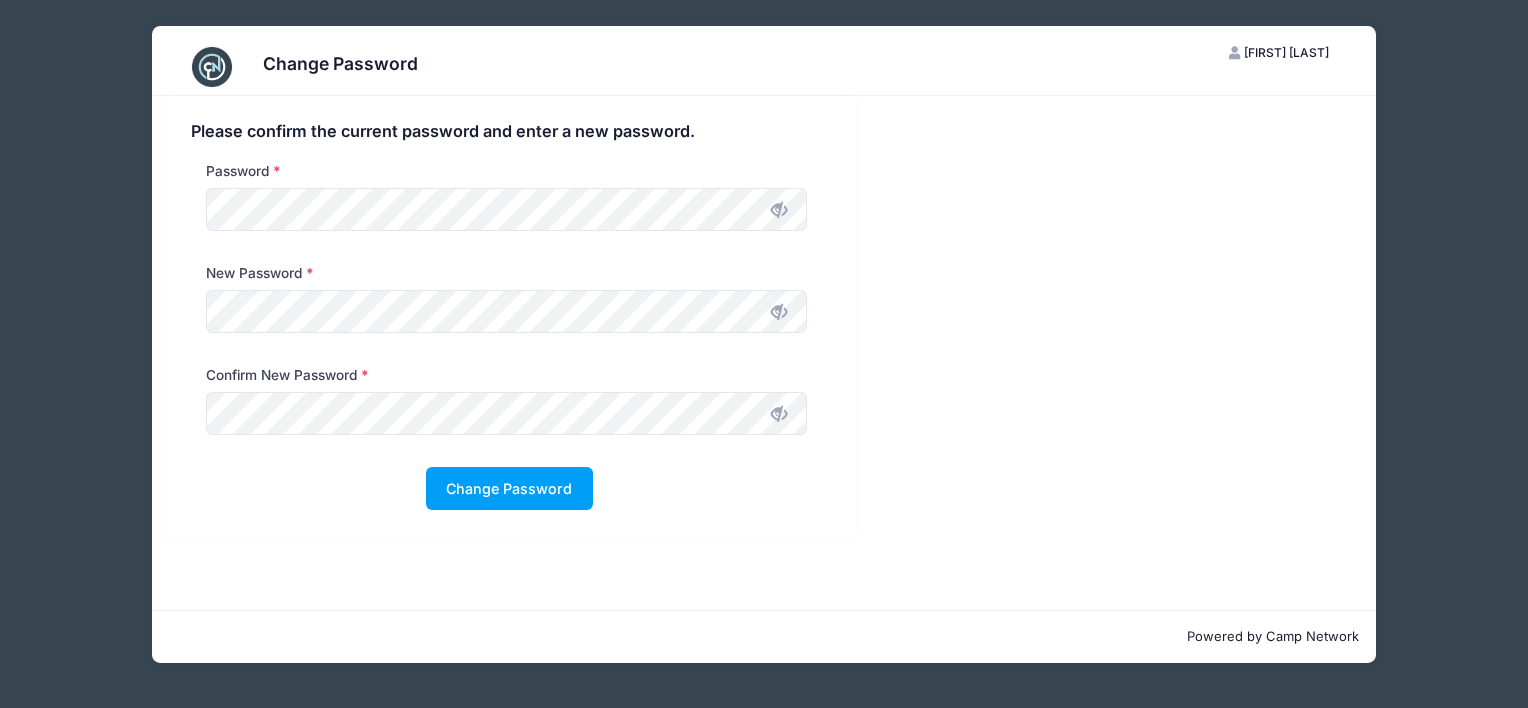 click at bounding box center [779, 210] 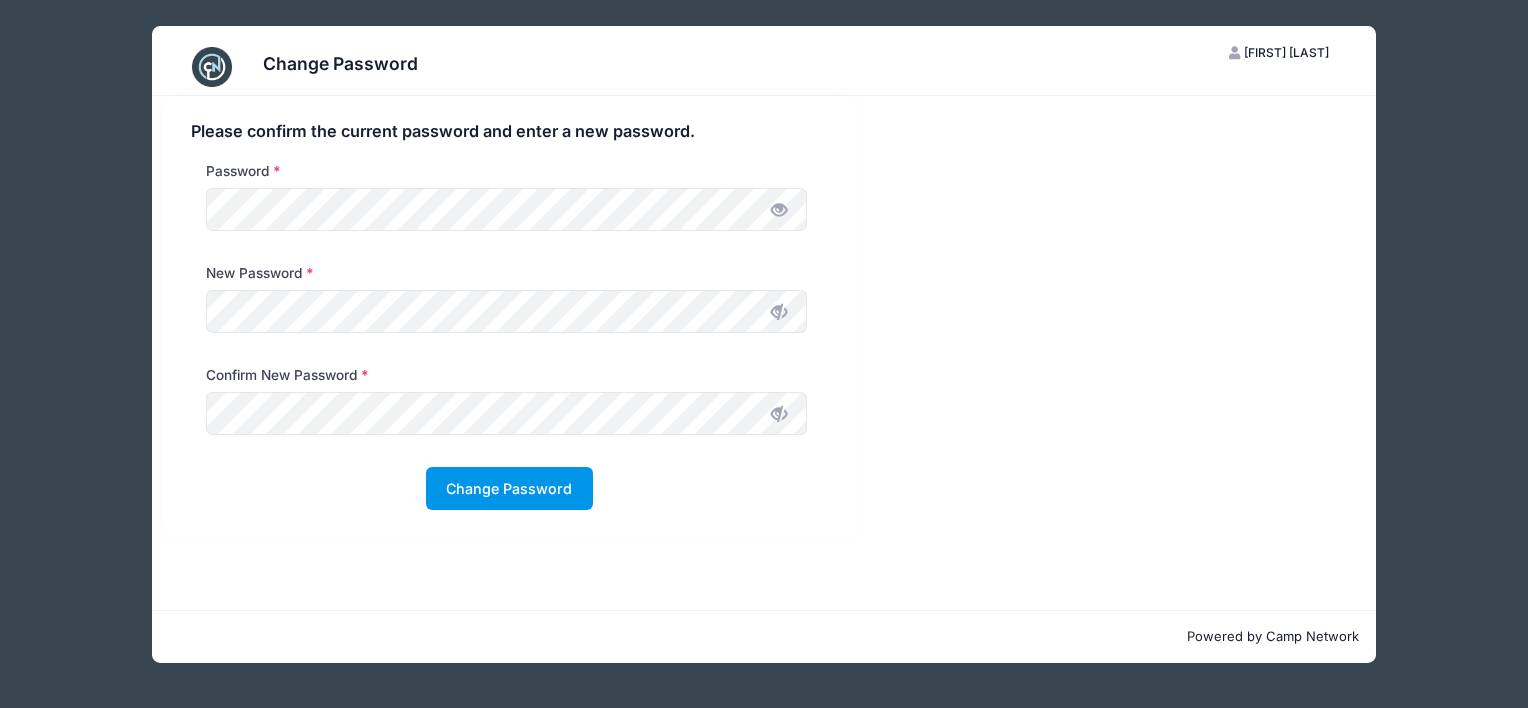 click on "Change Password" at bounding box center [509, 488] 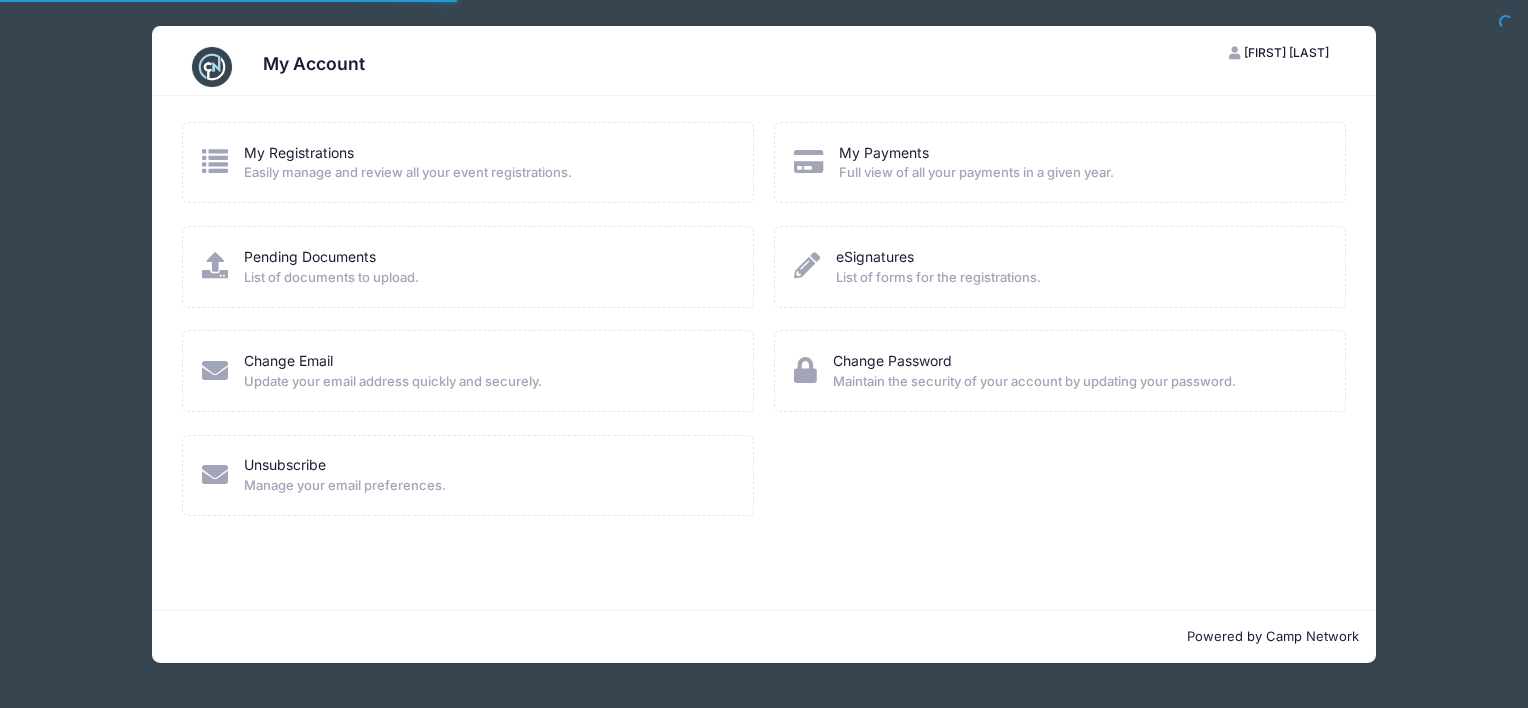 scroll, scrollTop: 0, scrollLeft: 0, axis: both 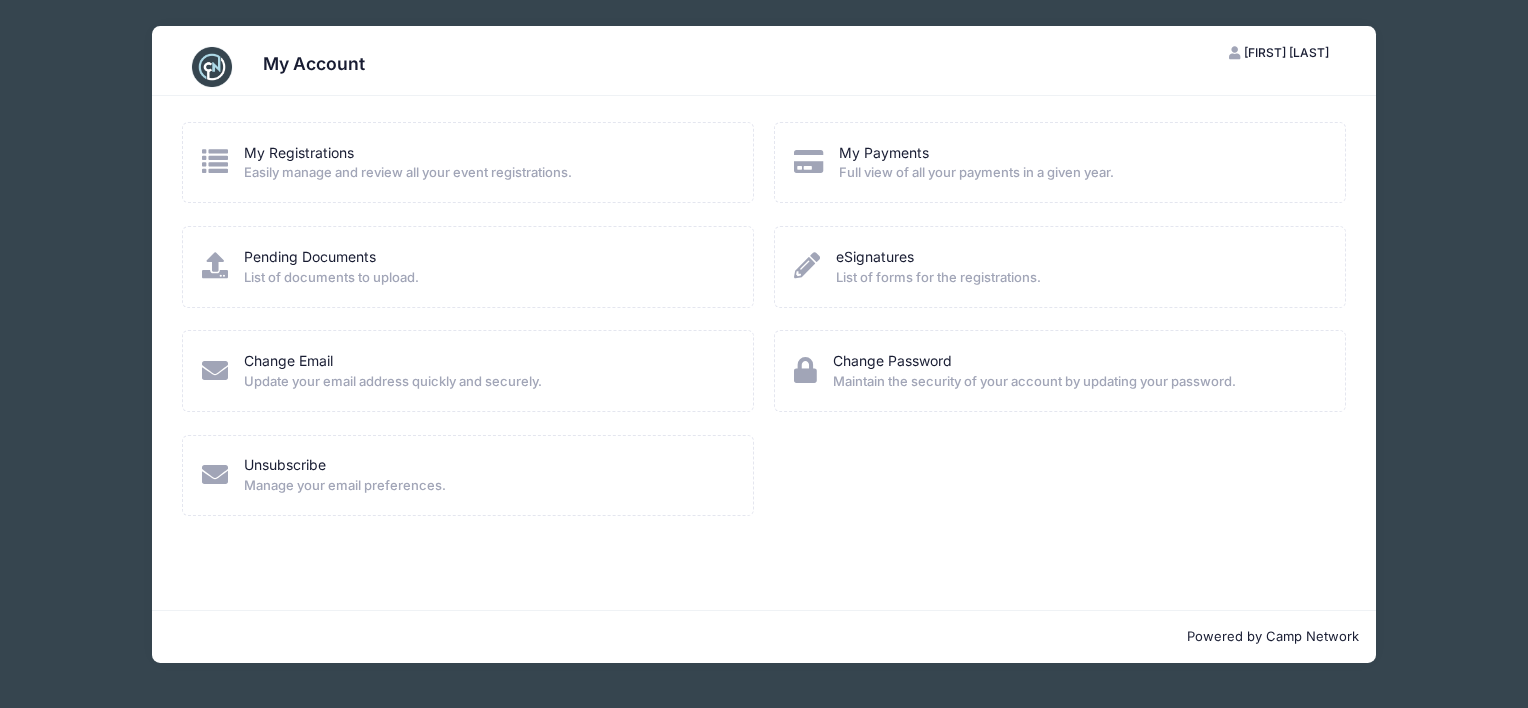 click on "Easily manage and review all your event registrations." at bounding box center (408, 173) 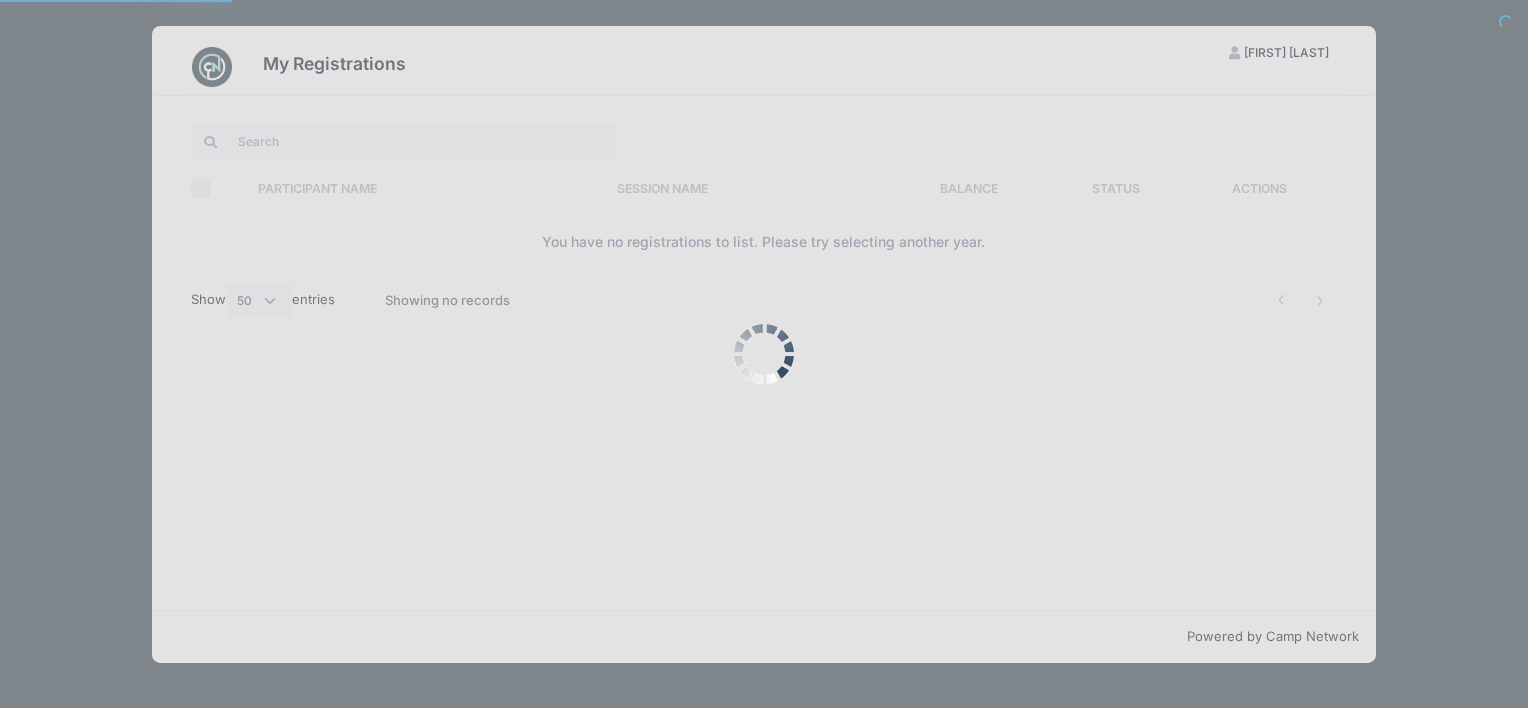 select on "50" 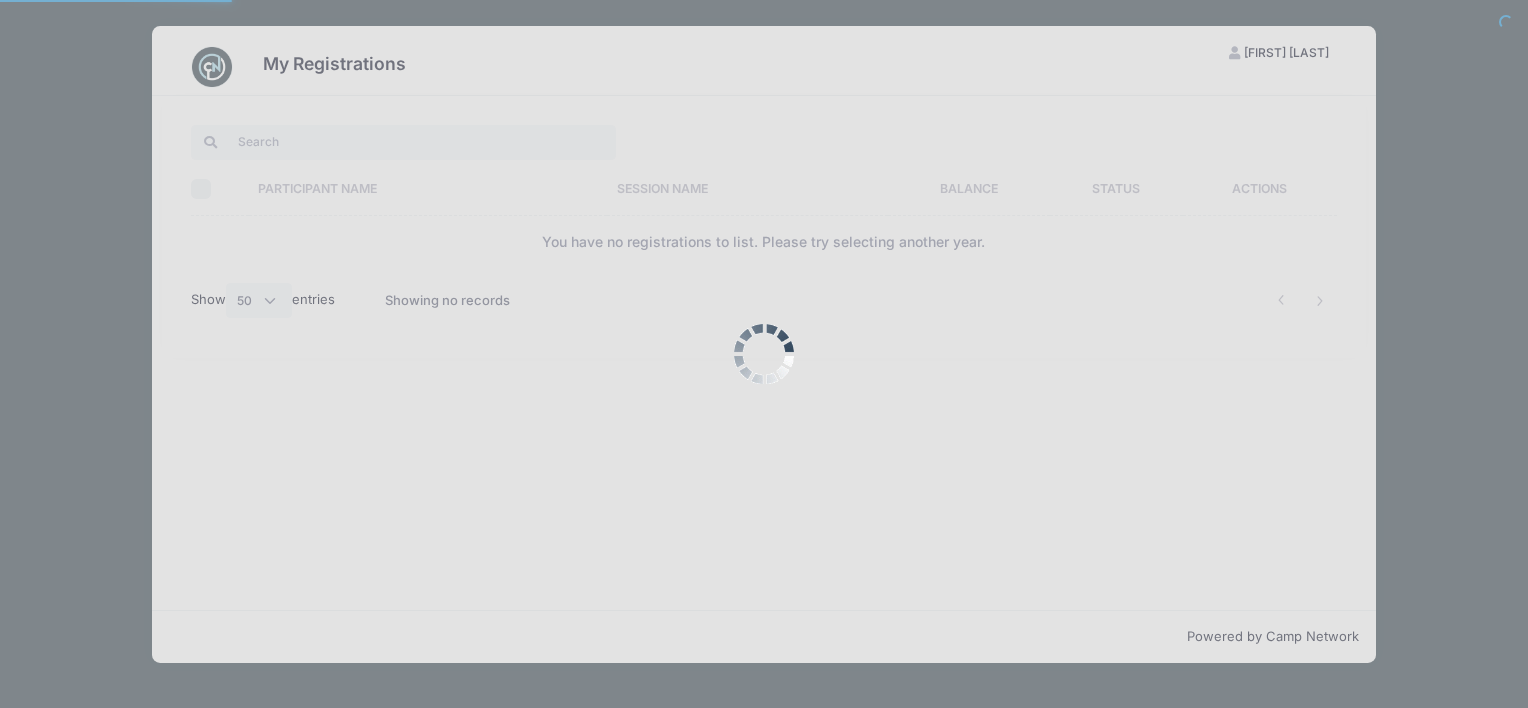 scroll, scrollTop: 0, scrollLeft: 0, axis: both 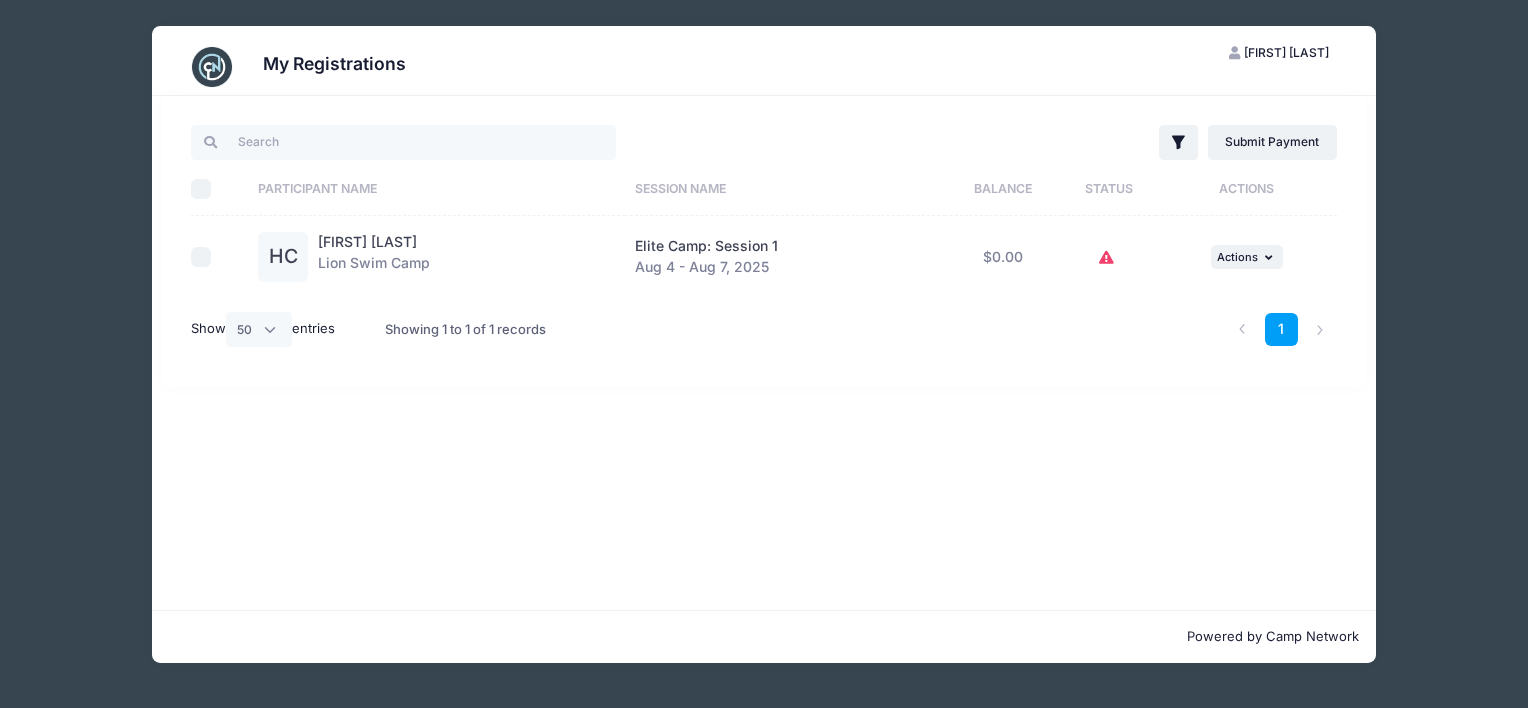 click 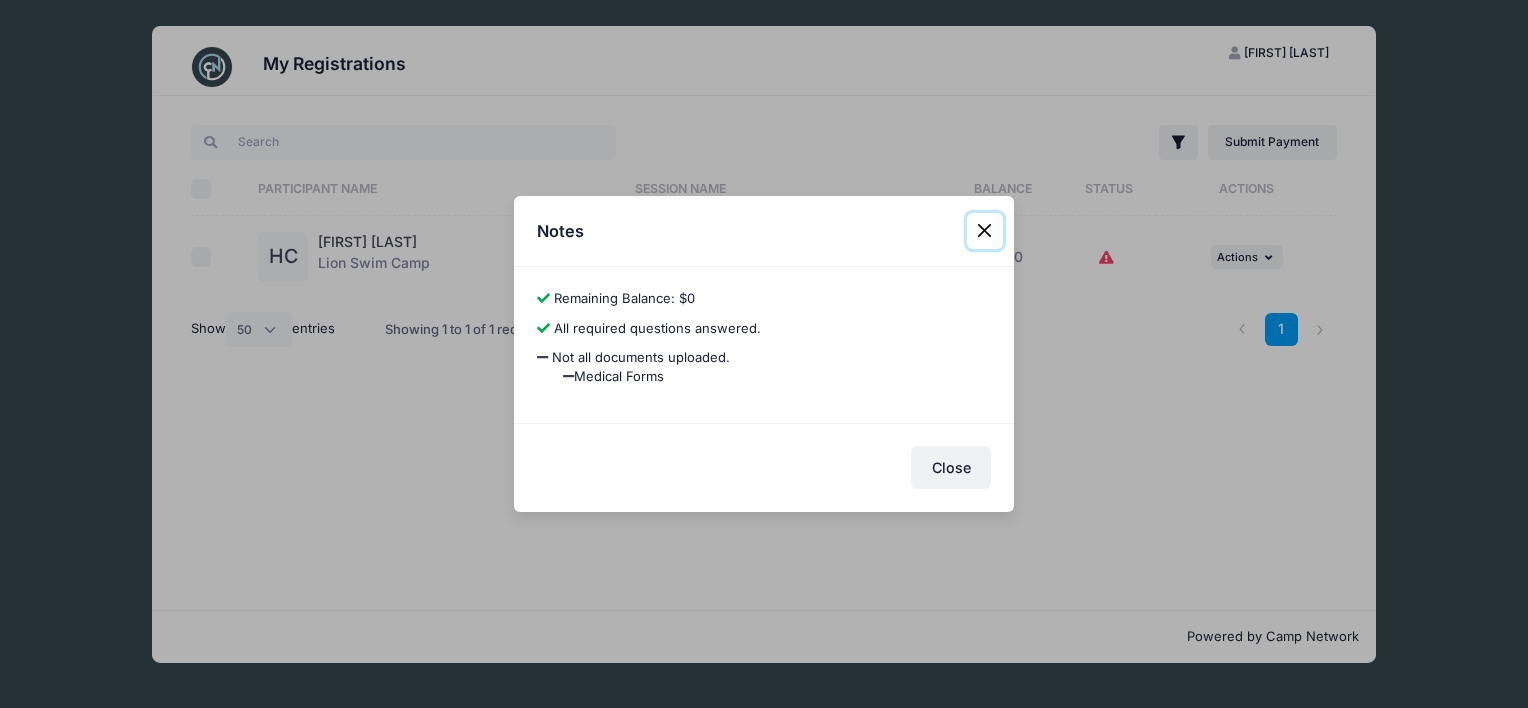 click at bounding box center [985, 231] 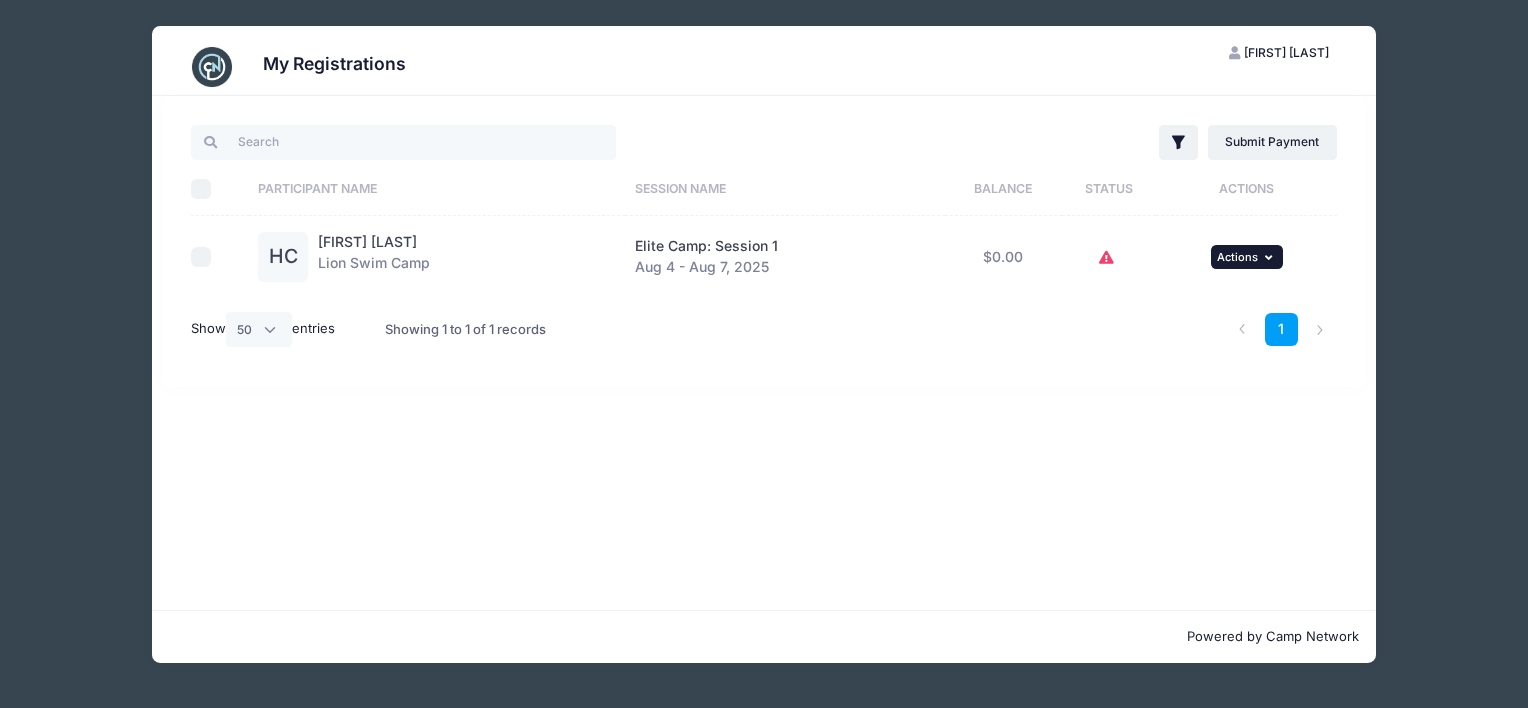 click at bounding box center (1271, 257) 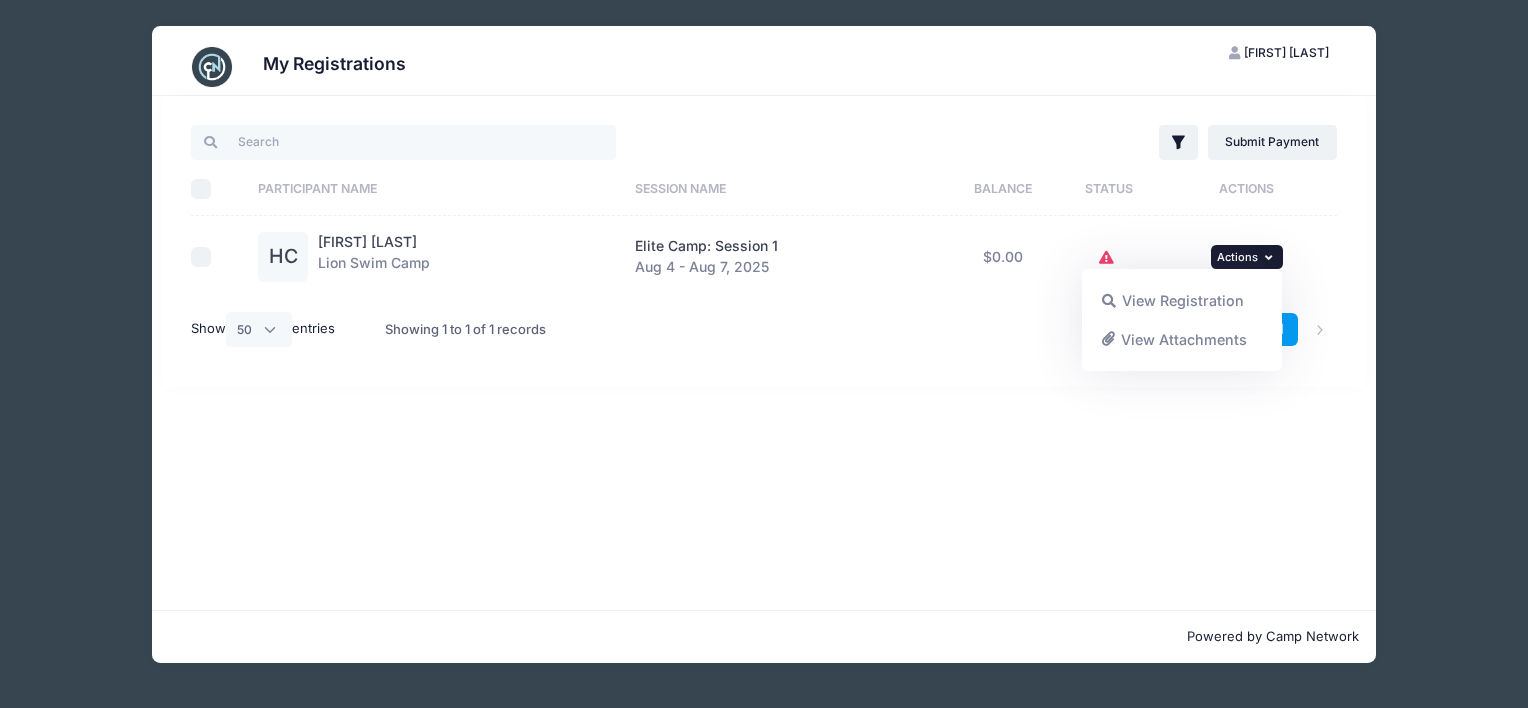 click on "Filter
Filter Options
Show:
Current Registrations
Past Registratations
Pending Registrations
Actions      Submit Payment
Upload Required Documents
Pending Documents
eSignatures Submit Payment" at bounding box center (763, 353) 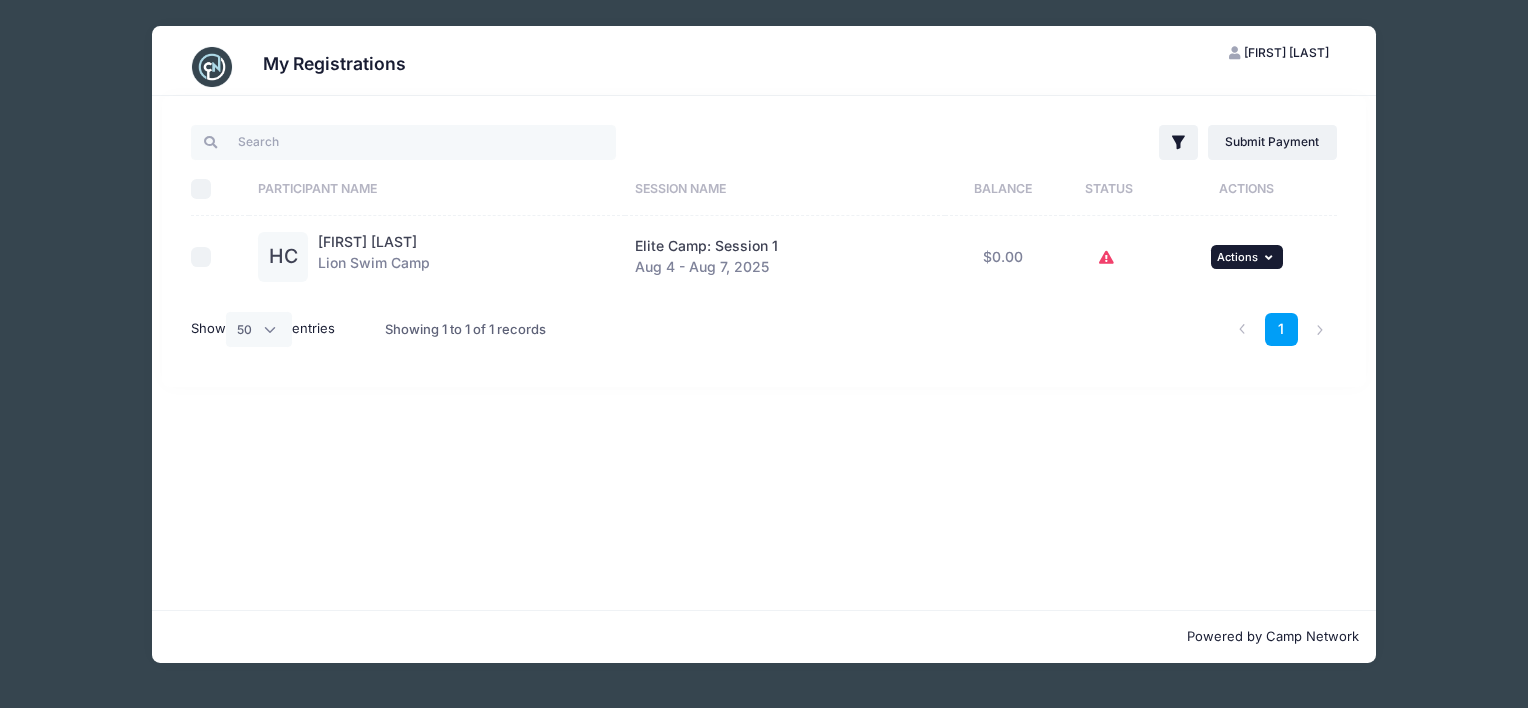 click at bounding box center (1271, 257) 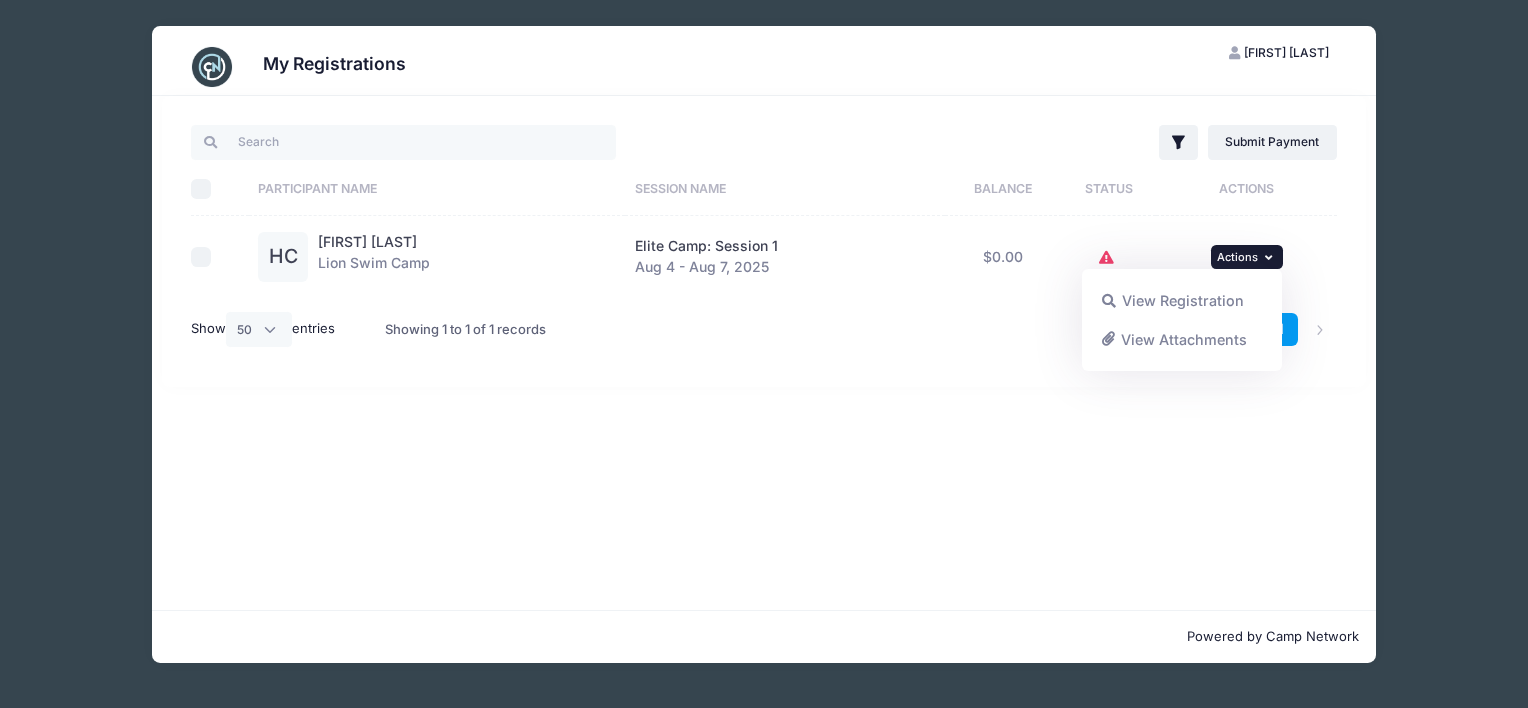 click on "Filter
Filter Options
Show:
Current Registrations
Past Registratations
Pending Registrations
Actions      Submit Payment
Upload Required Documents
Pending Documents
eSignatures Submit Payment" at bounding box center [763, 353] 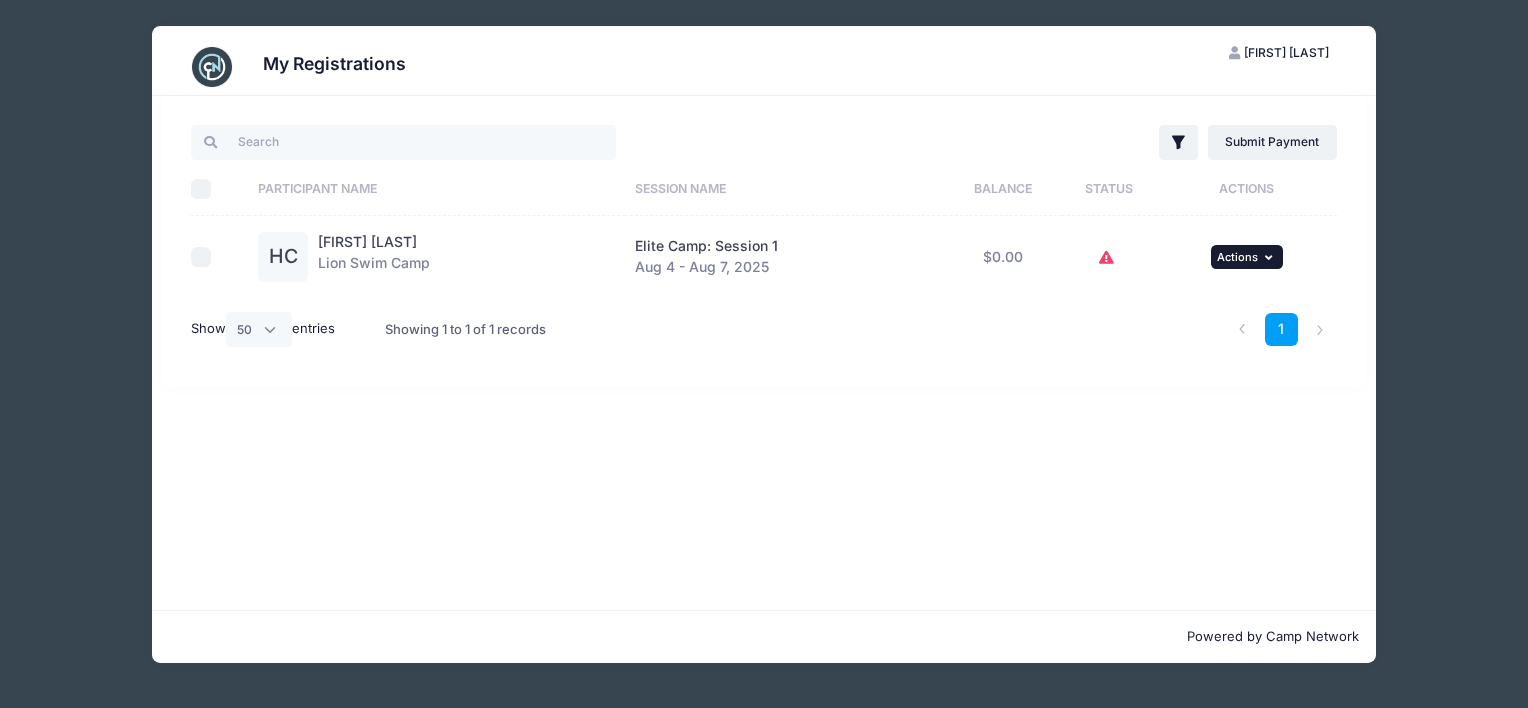 click at bounding box center (1271, 257) 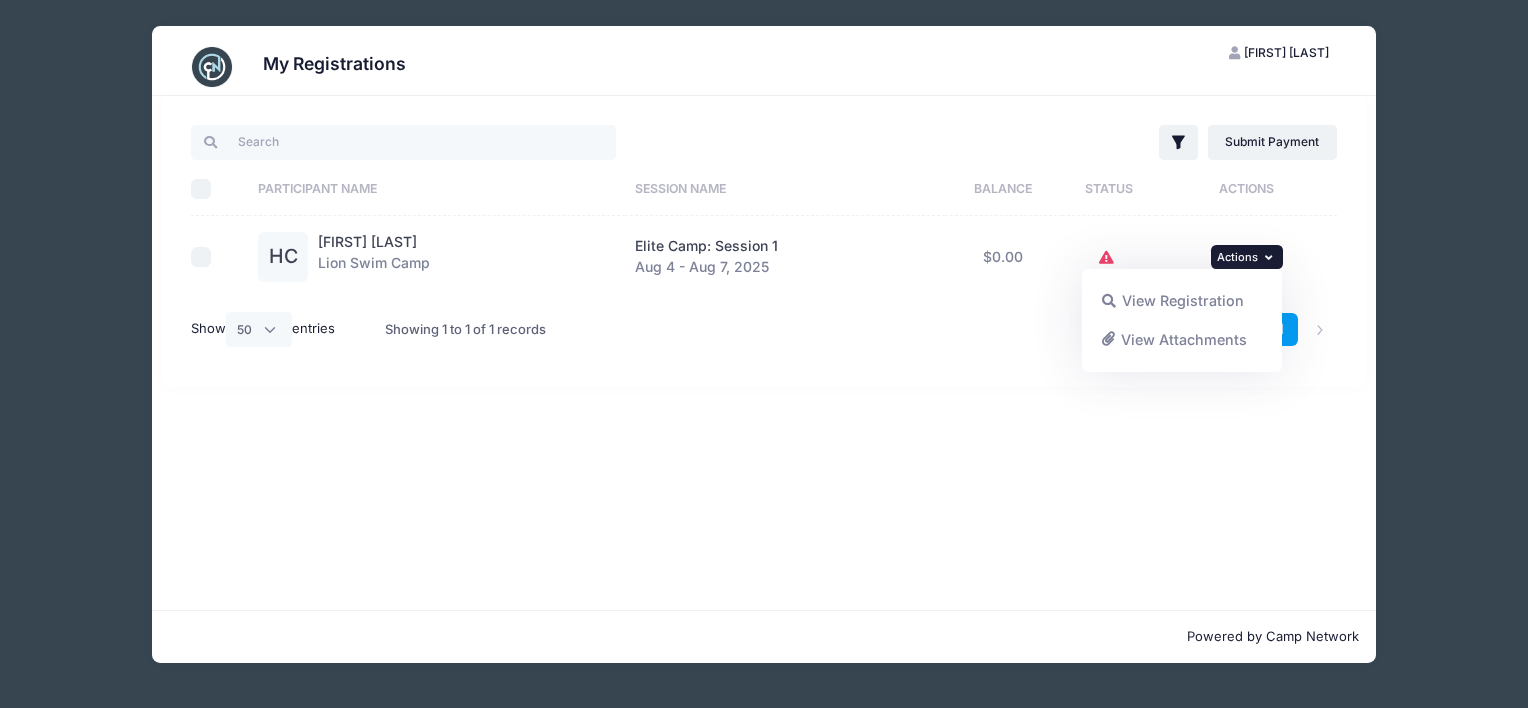 click on "View Registration" at bounding box center [1182, 301] 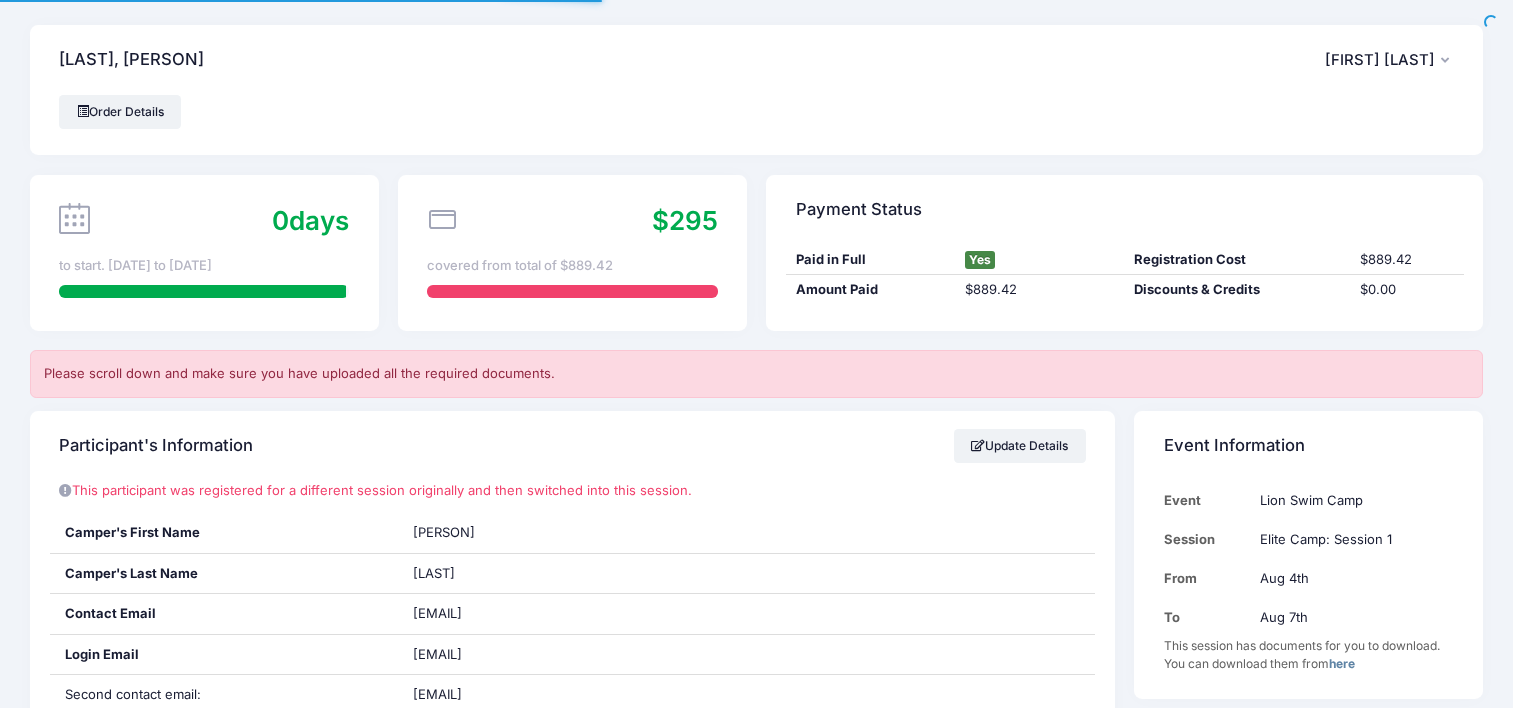 scroll, scrollTop: 0, scrollLeft: 0, axis: both 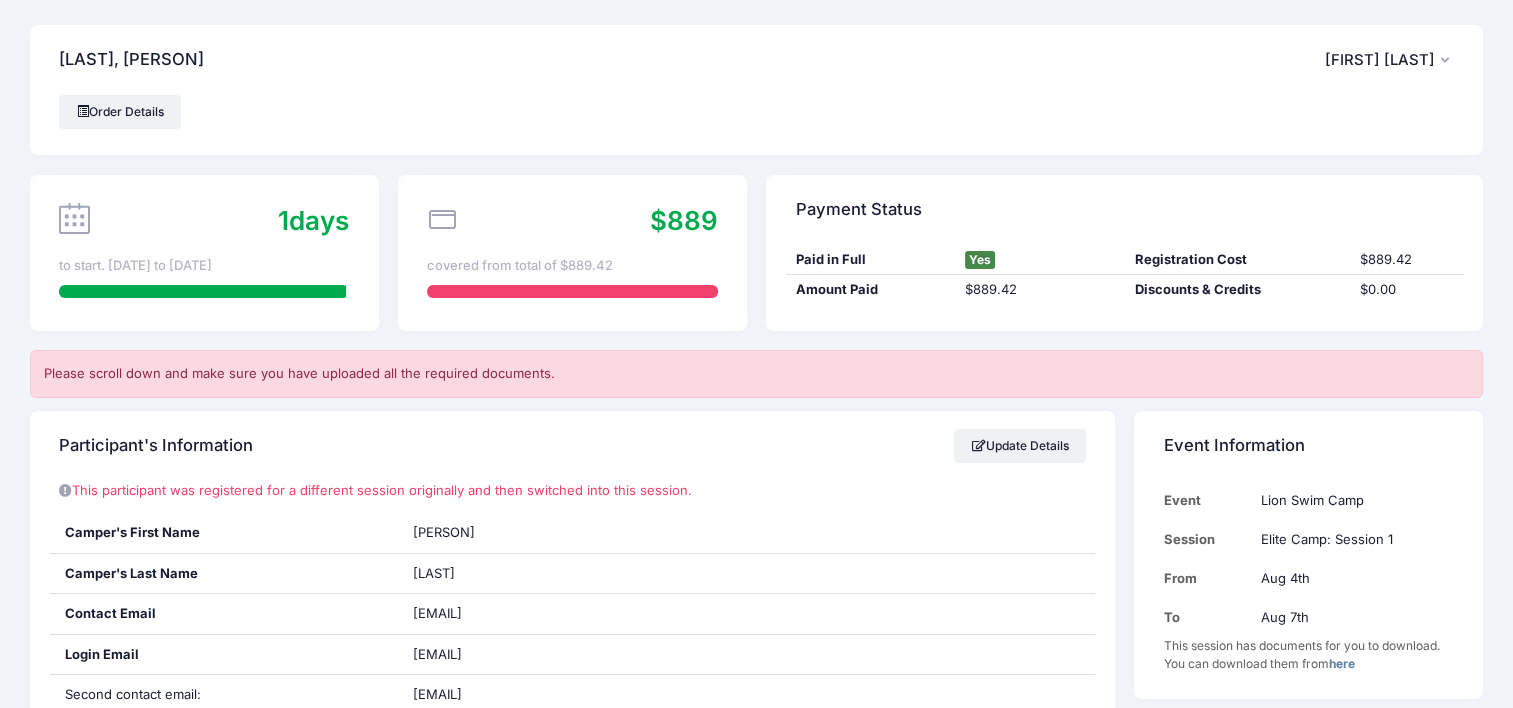 click on "[FIRST] [LAST]" at bounding box center [1380, 60] 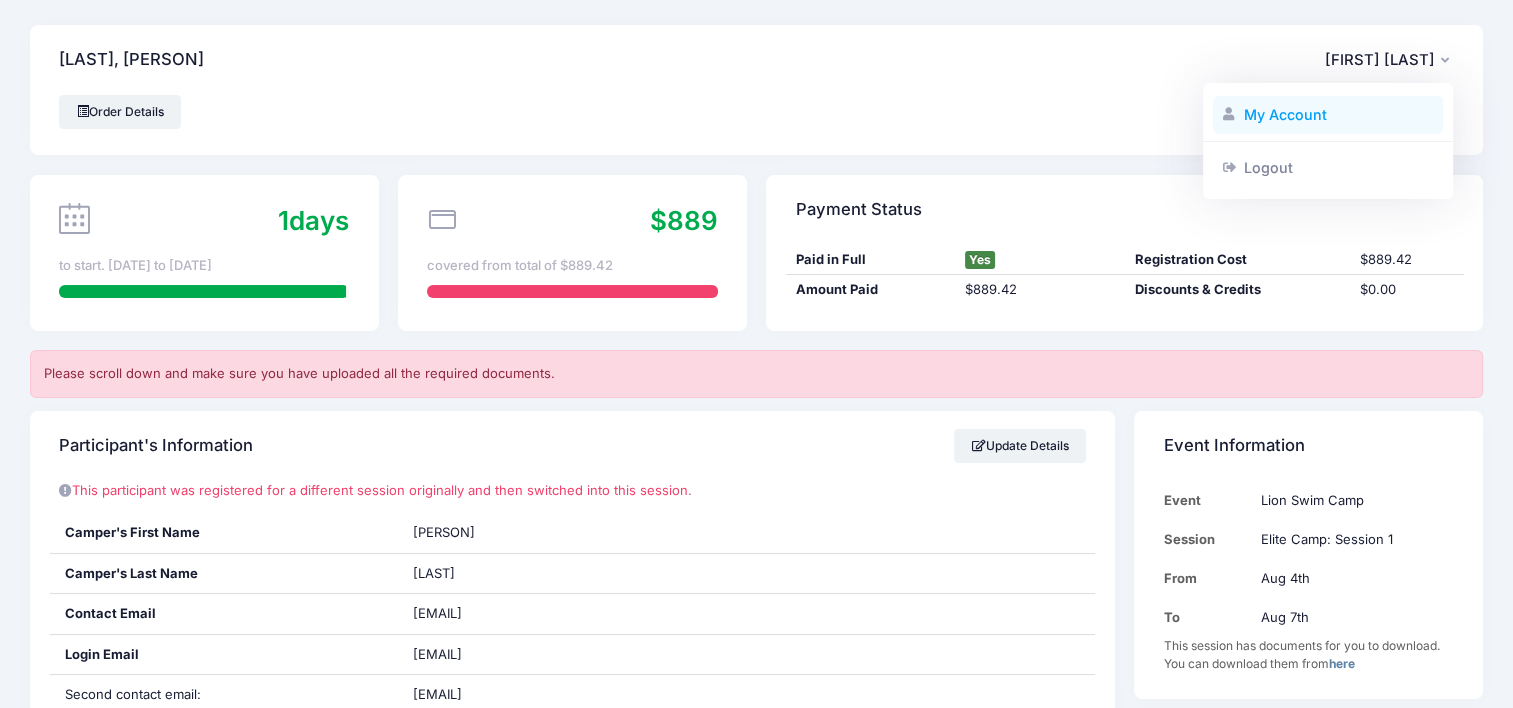 click on "My Account" at bounding box center (1328, 115) 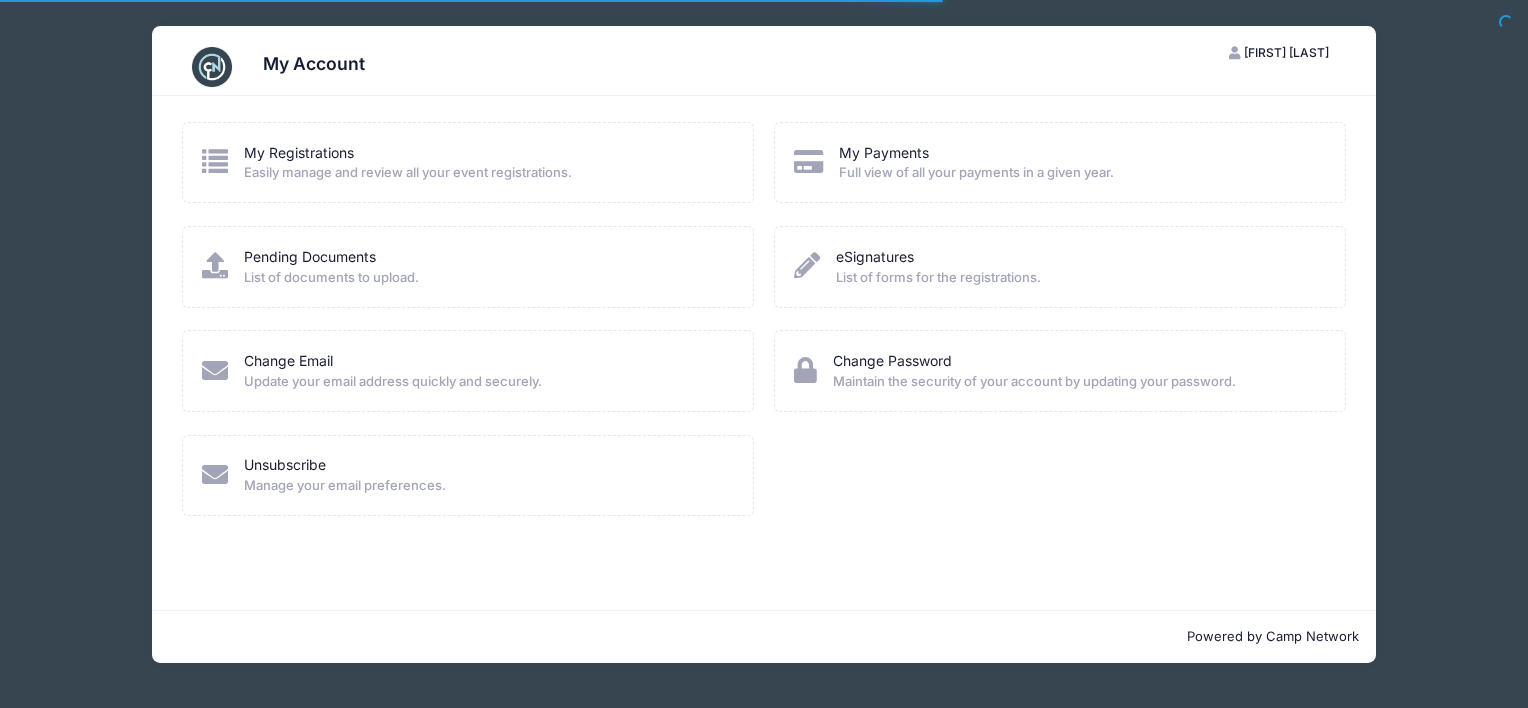 scroll, scrollTop: 0, scrollLeft: 0, axis: both 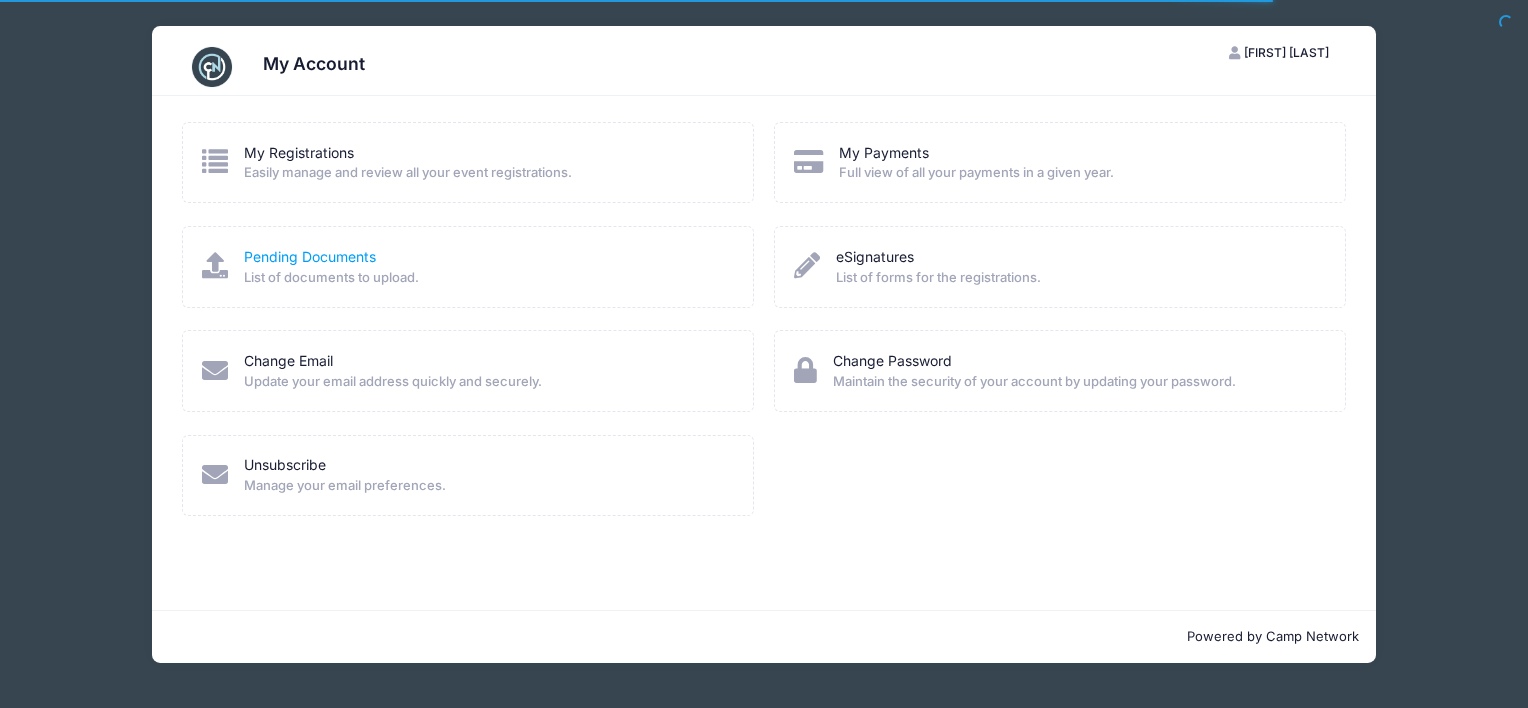 click on "Pending Documents" at bounding box center (310, 256) 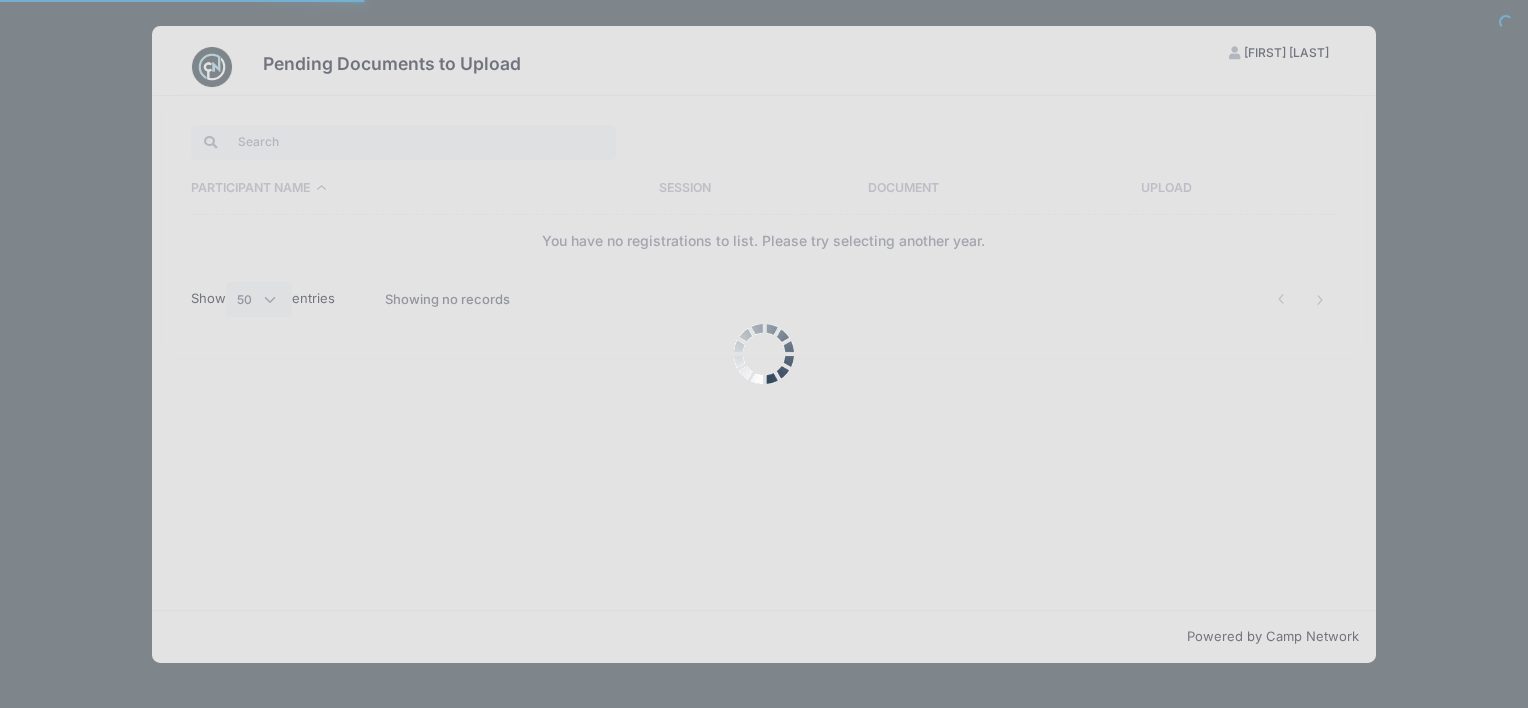 select on "50" 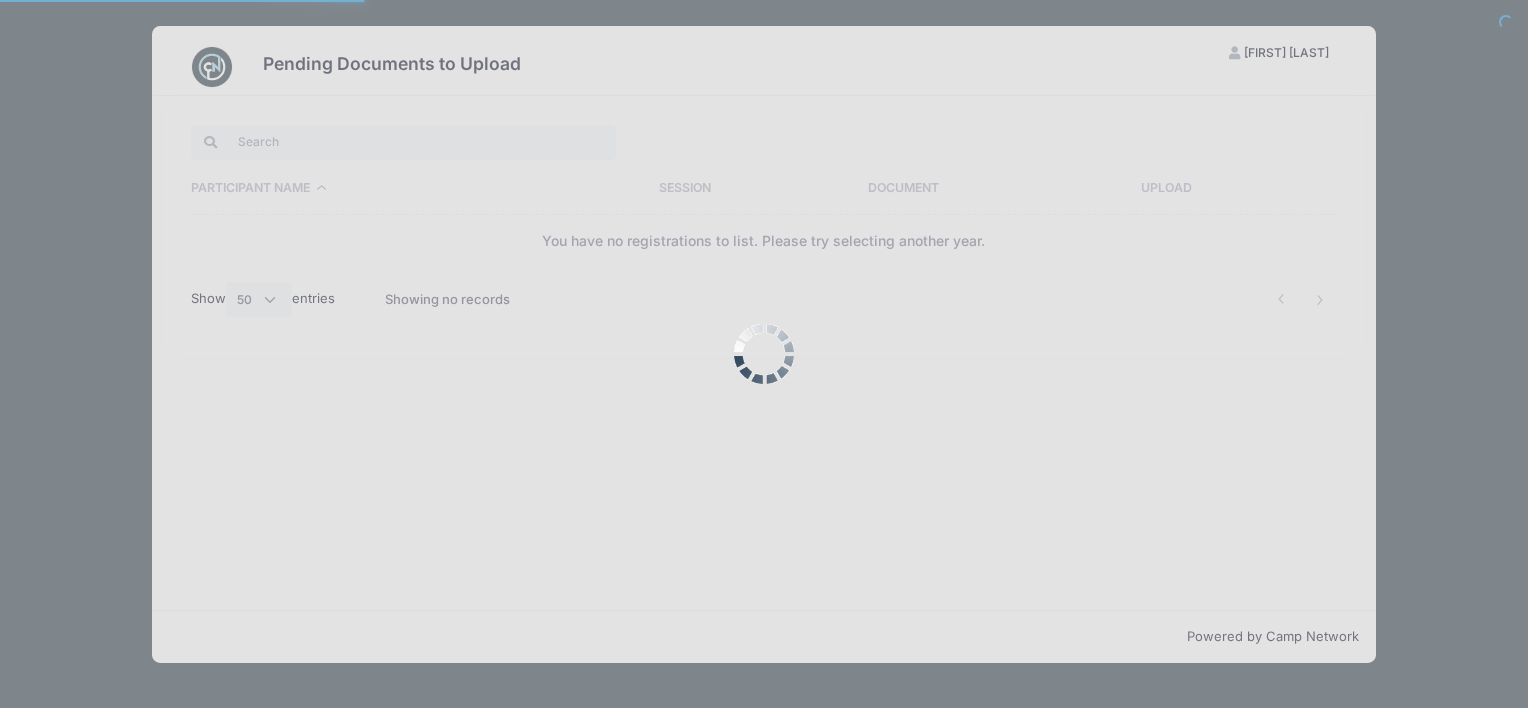 scroll, scrollTop: 0, scrollLeft: 0, axis: both 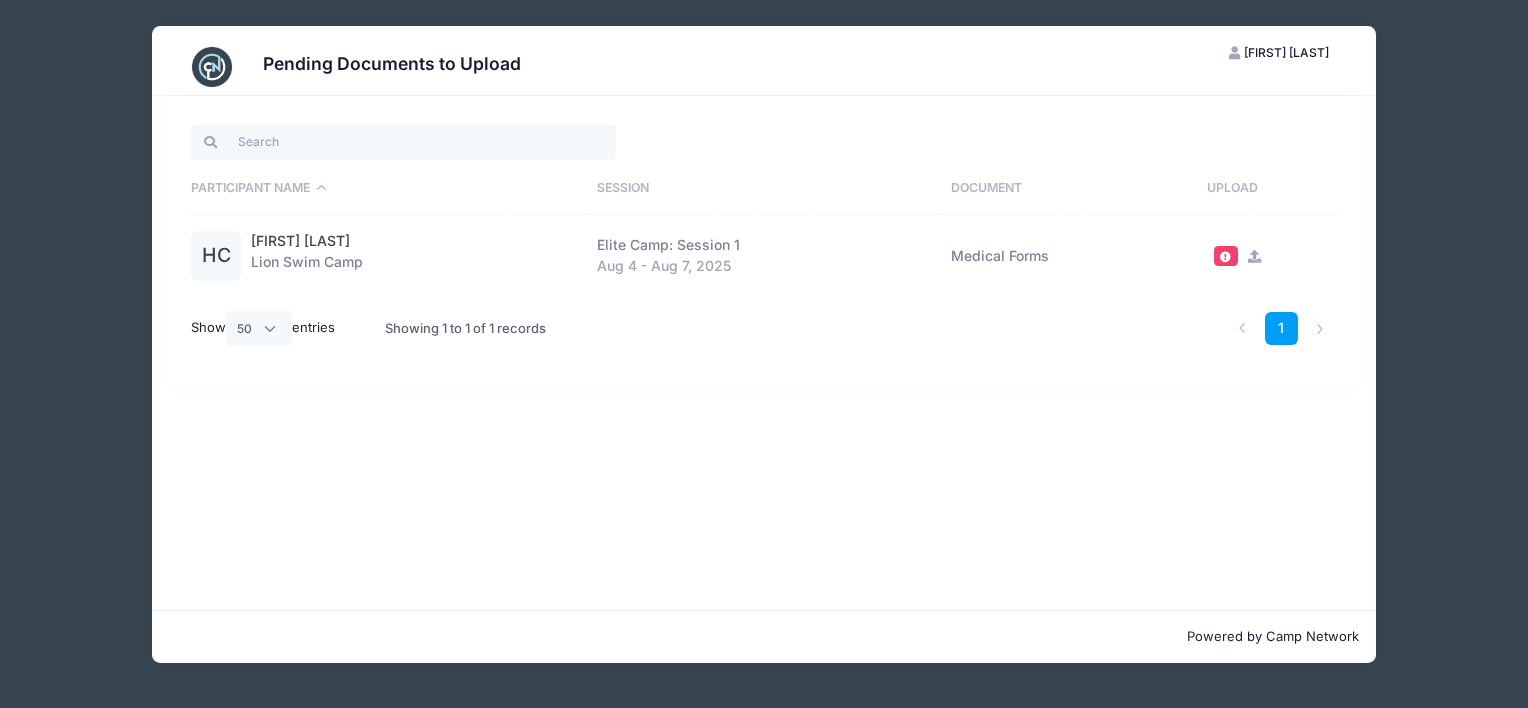 click at bounding box center [1254, 256] 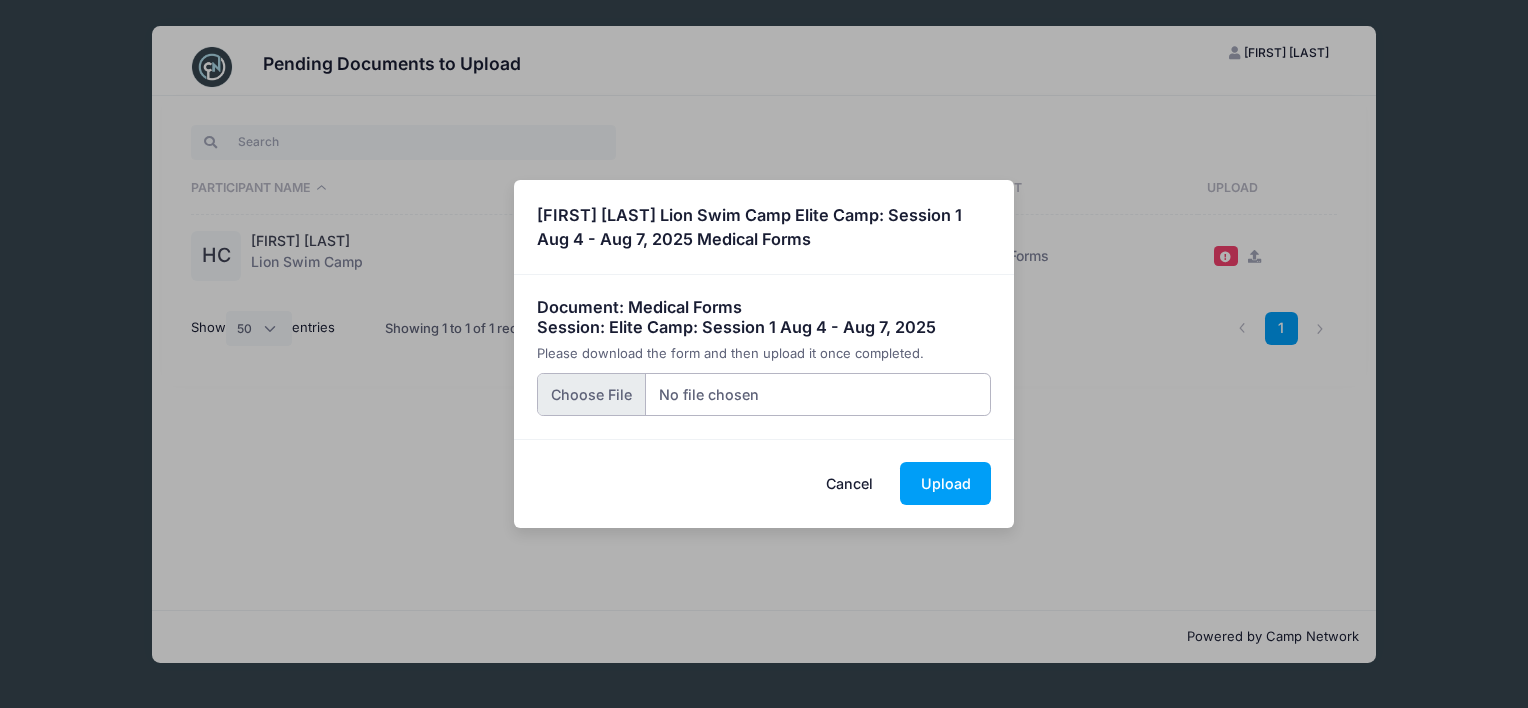 click at bounding box center [764, 394] 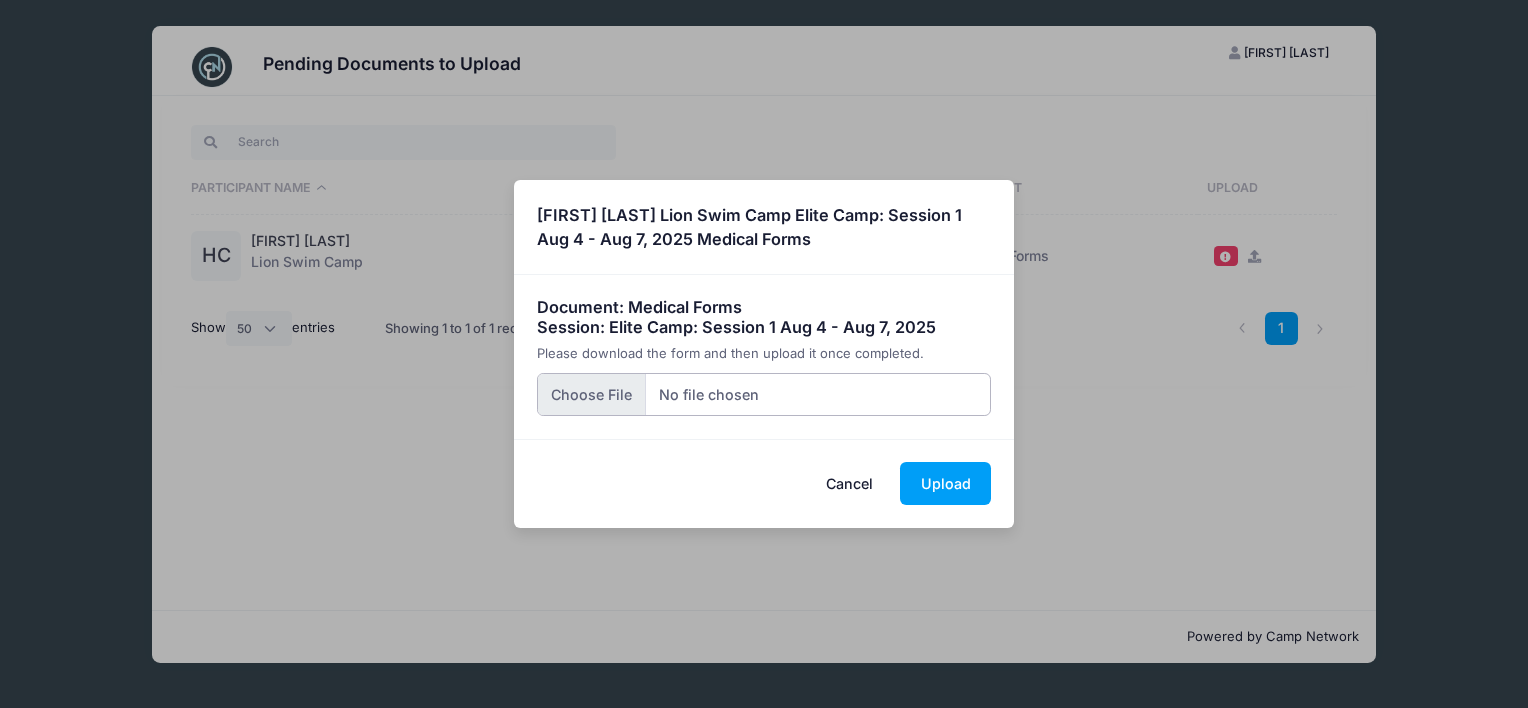 type on "C:\fakepath\Hayden Chan Medical Form 2024-08-30.pdf" 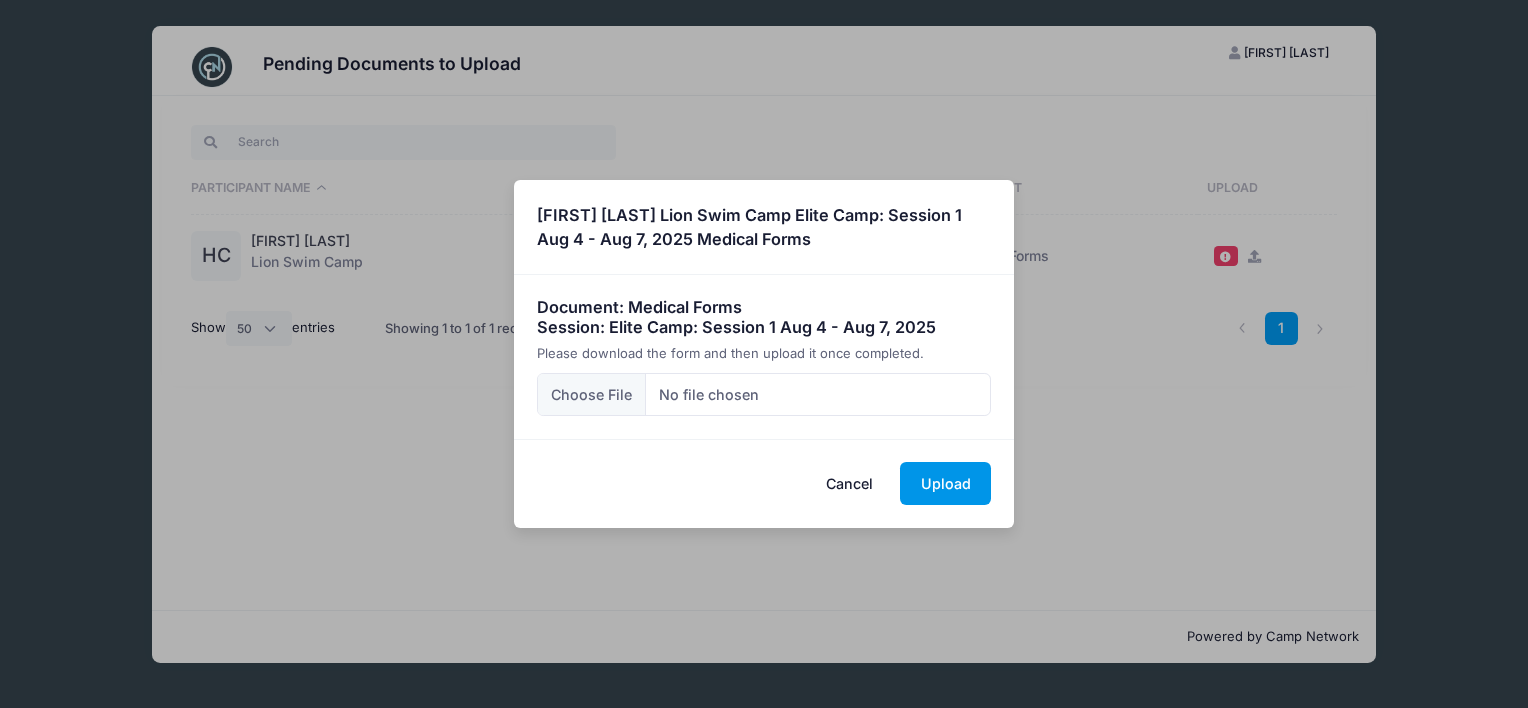 click on "Upload" at bounding box center (945, 483) 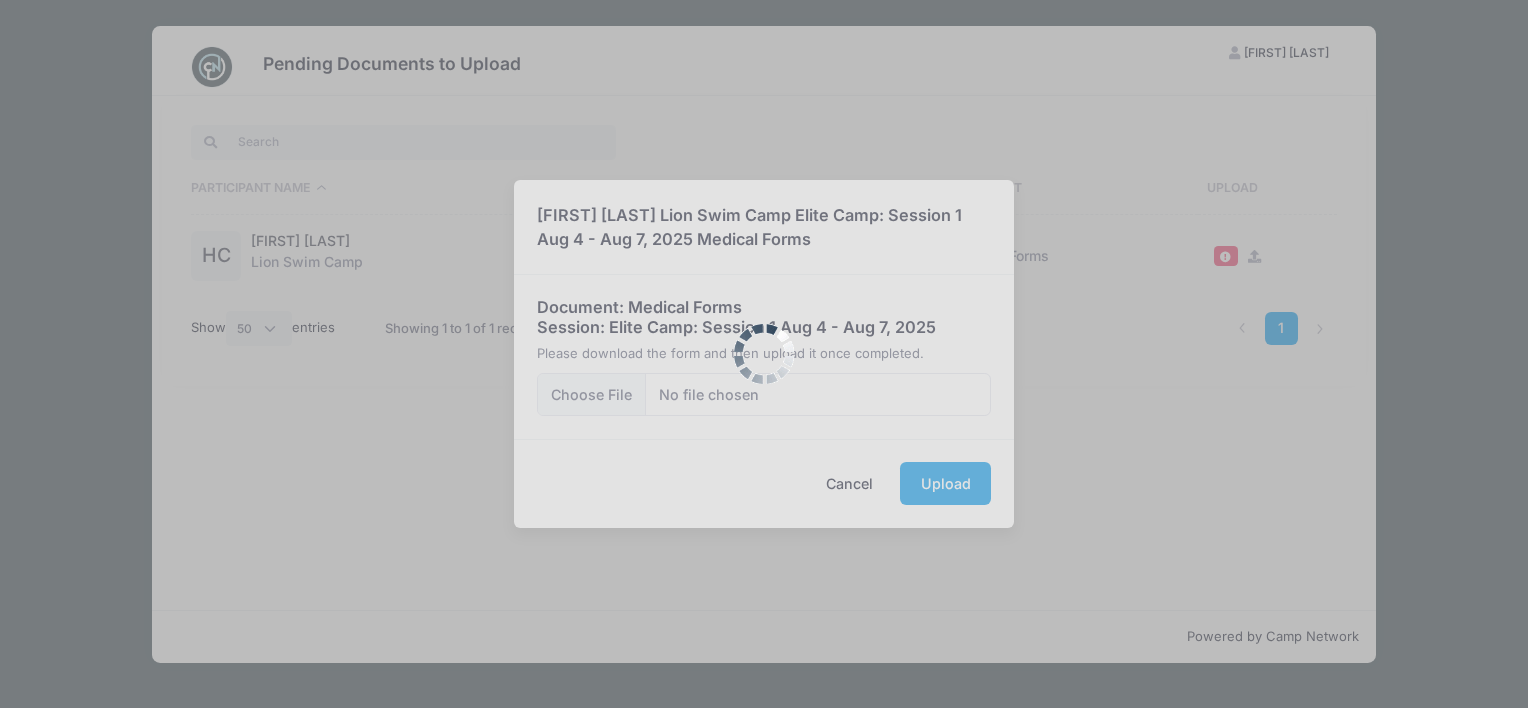 scroll, scrollTop: 0, scrollLeft: 0, axis: both 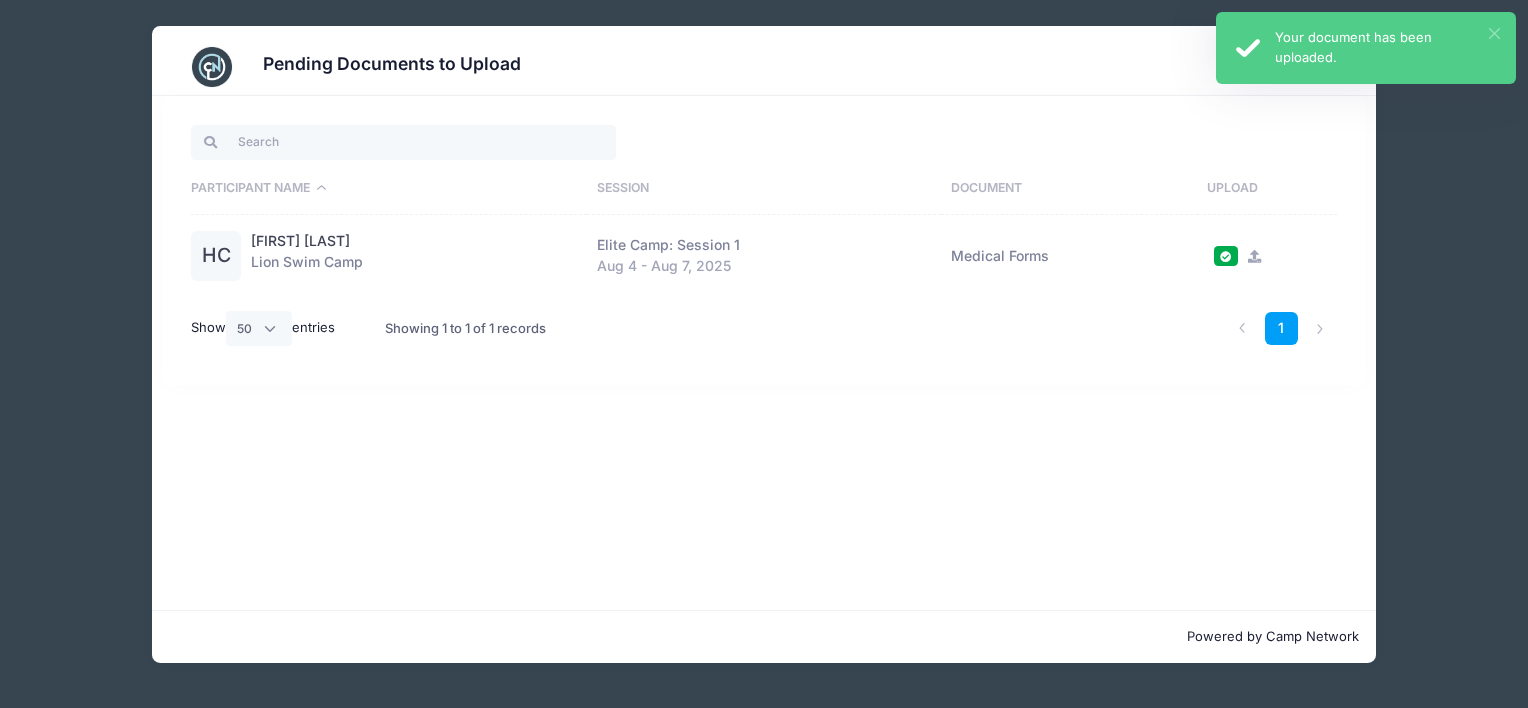 click on "×" at bounding box center (1494, 33) 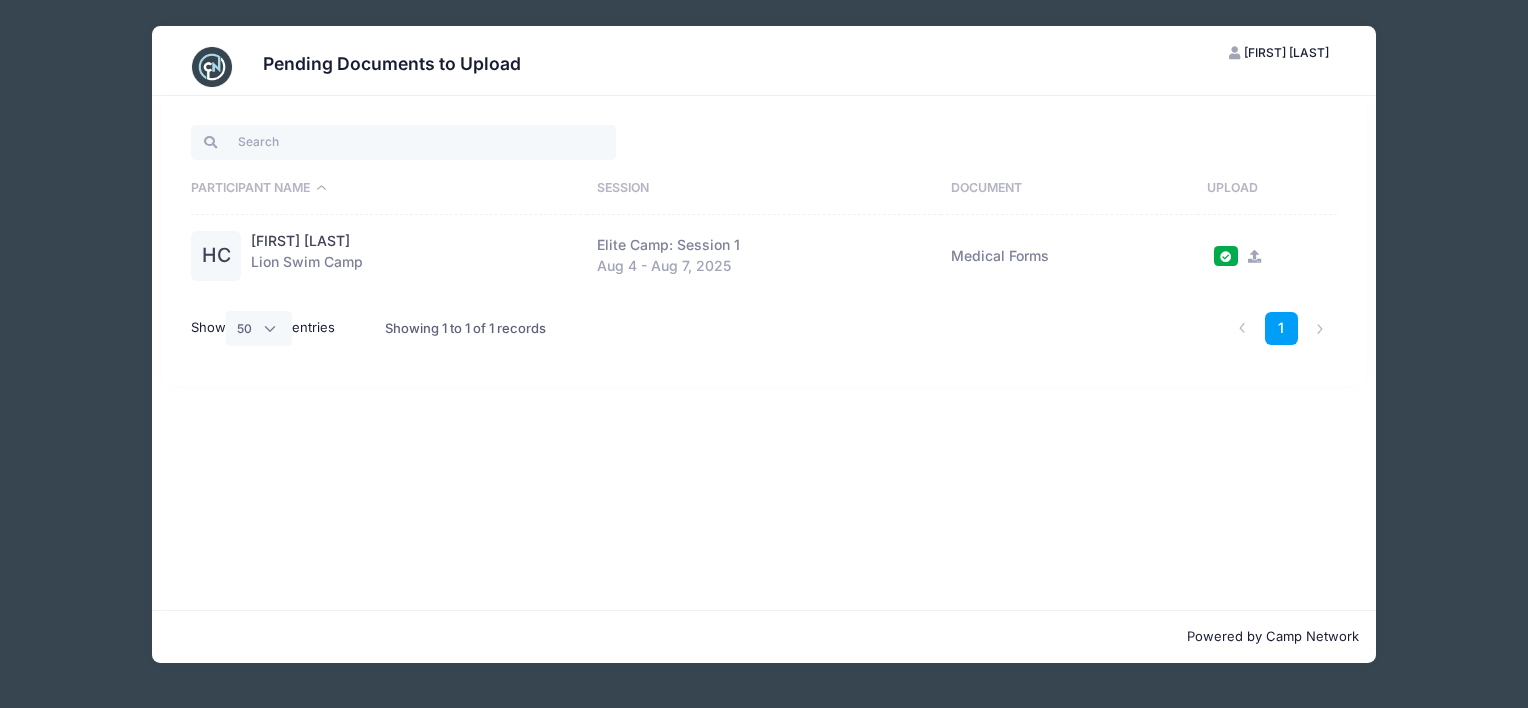 click on "[FIRST] [LAST]" at bounding box center (1286, 52) 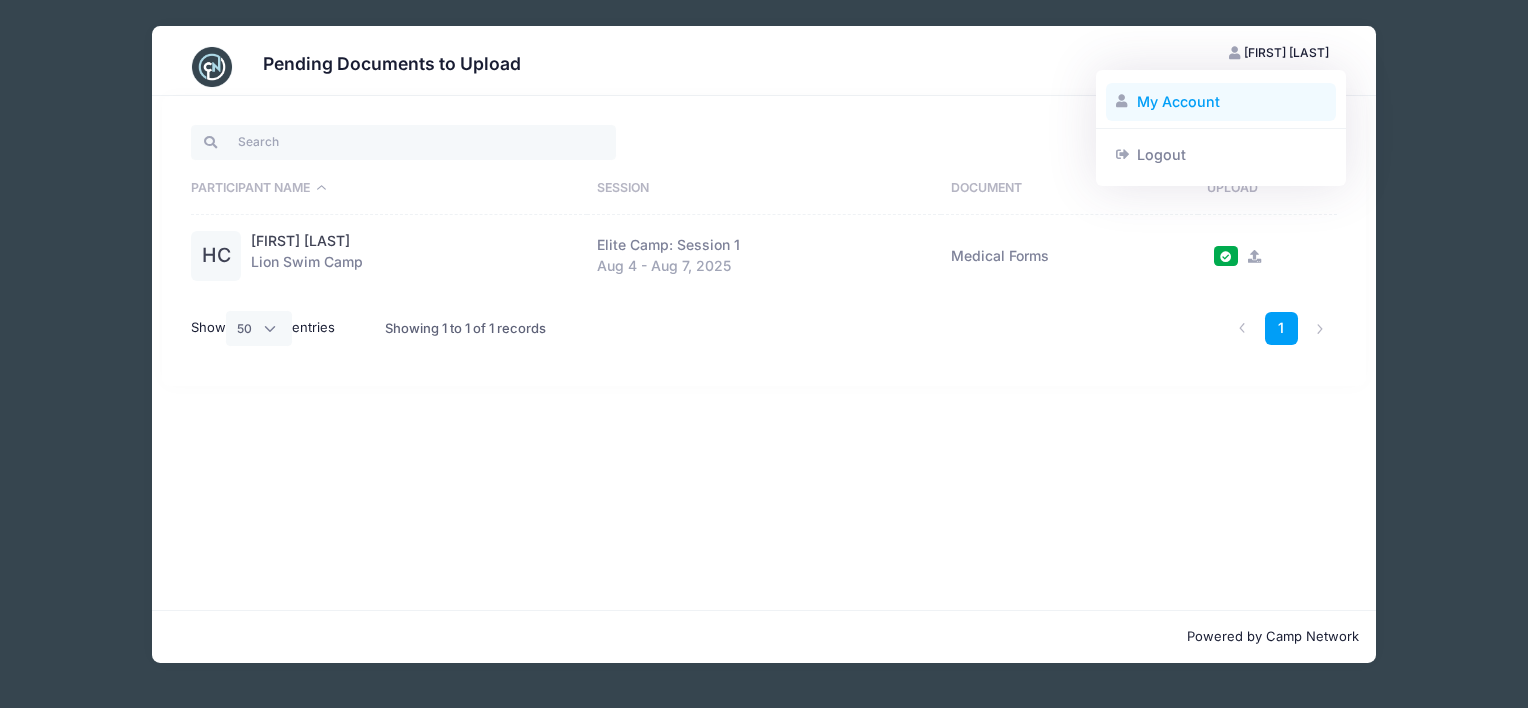 click on "My Account" at bounding box center (1221, 102) 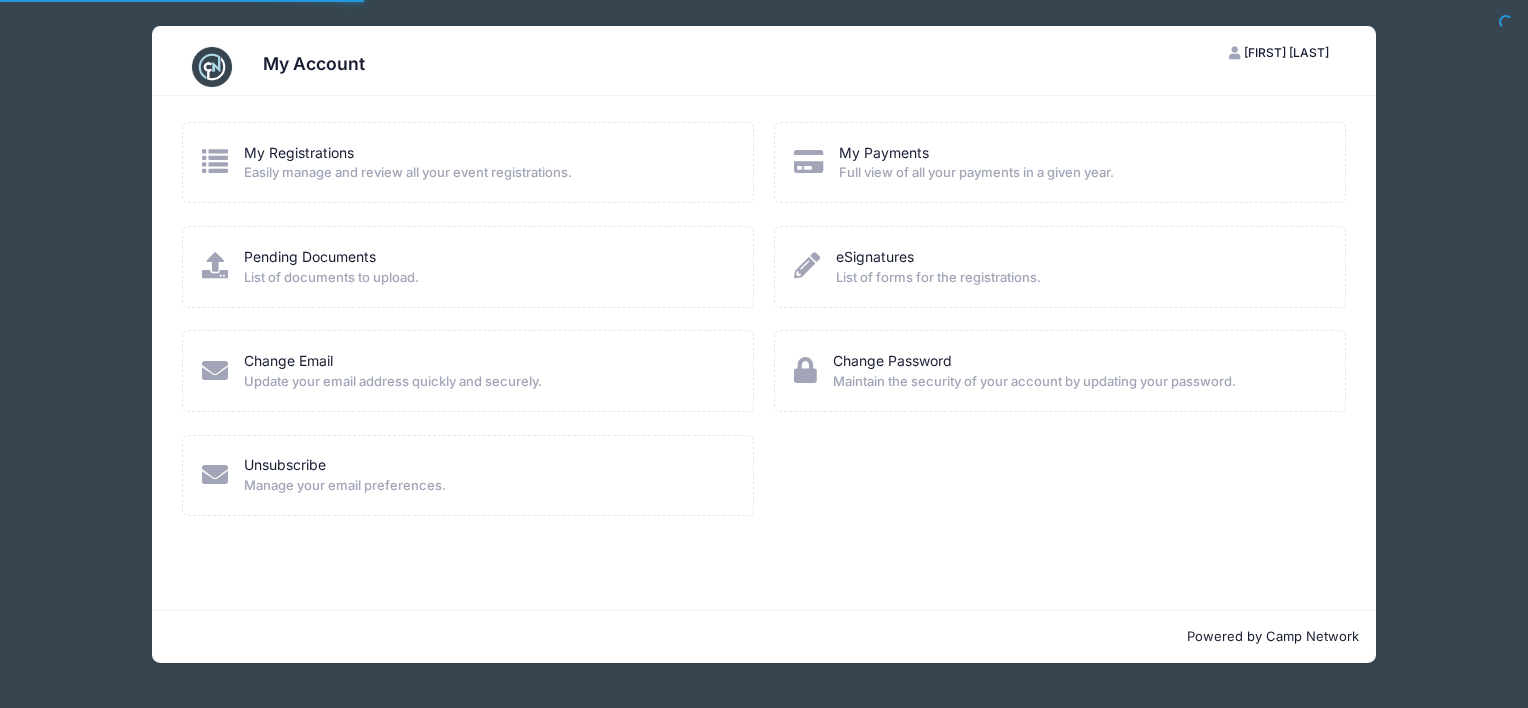 scroll, scrollTop: 0, scrollLeft: 0, axis: both 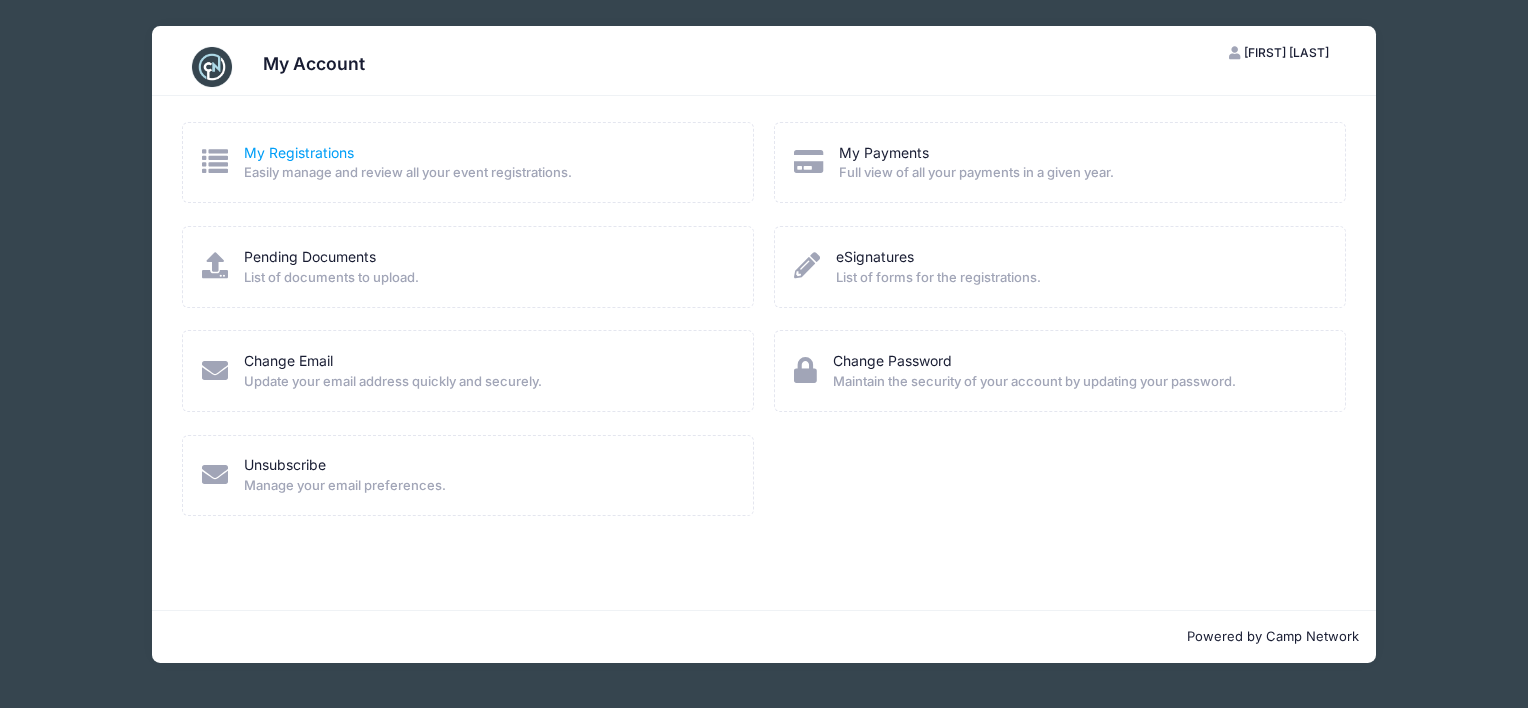 click on "My Registrations" at bounding box center (299, 152) 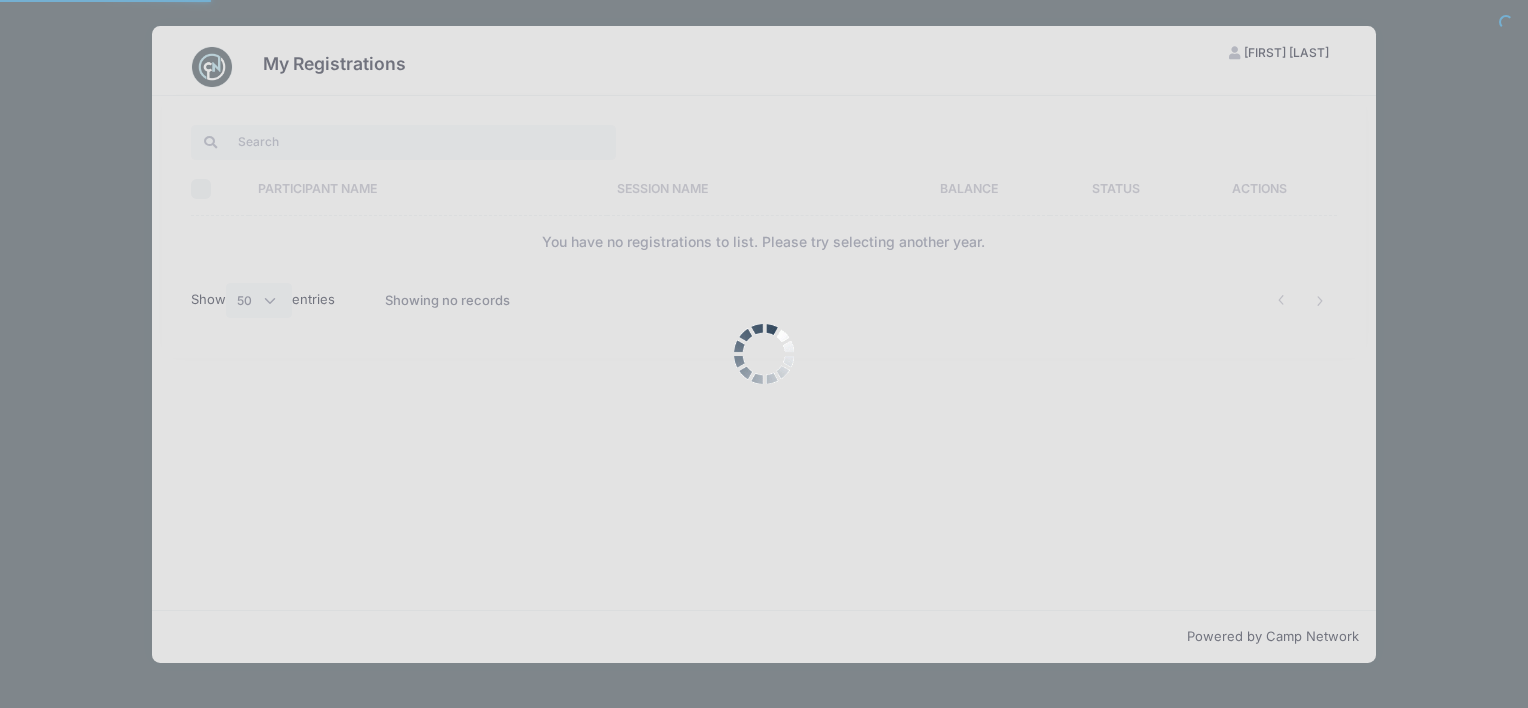 select on "50" 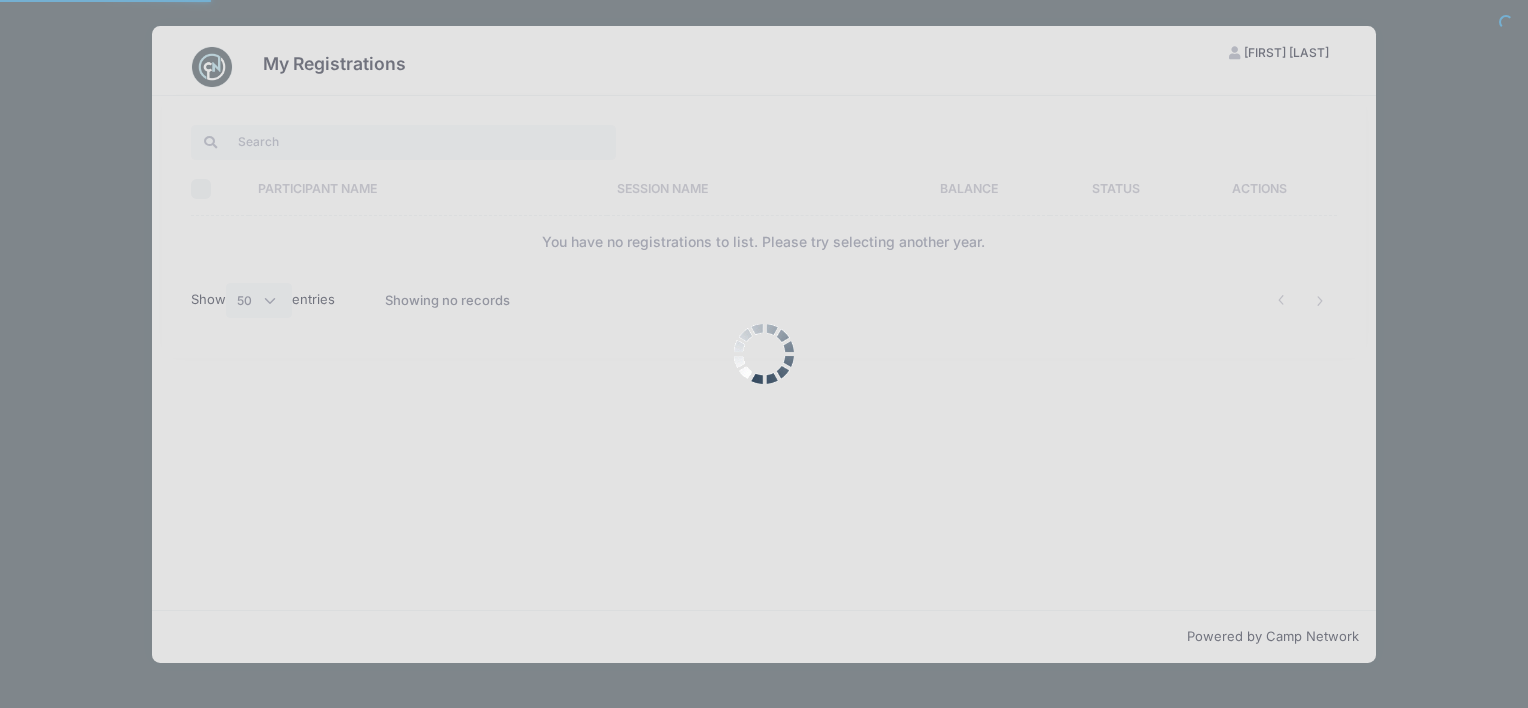 scroll, scrollTop: 0, scrollLeft: 0, axis: both 